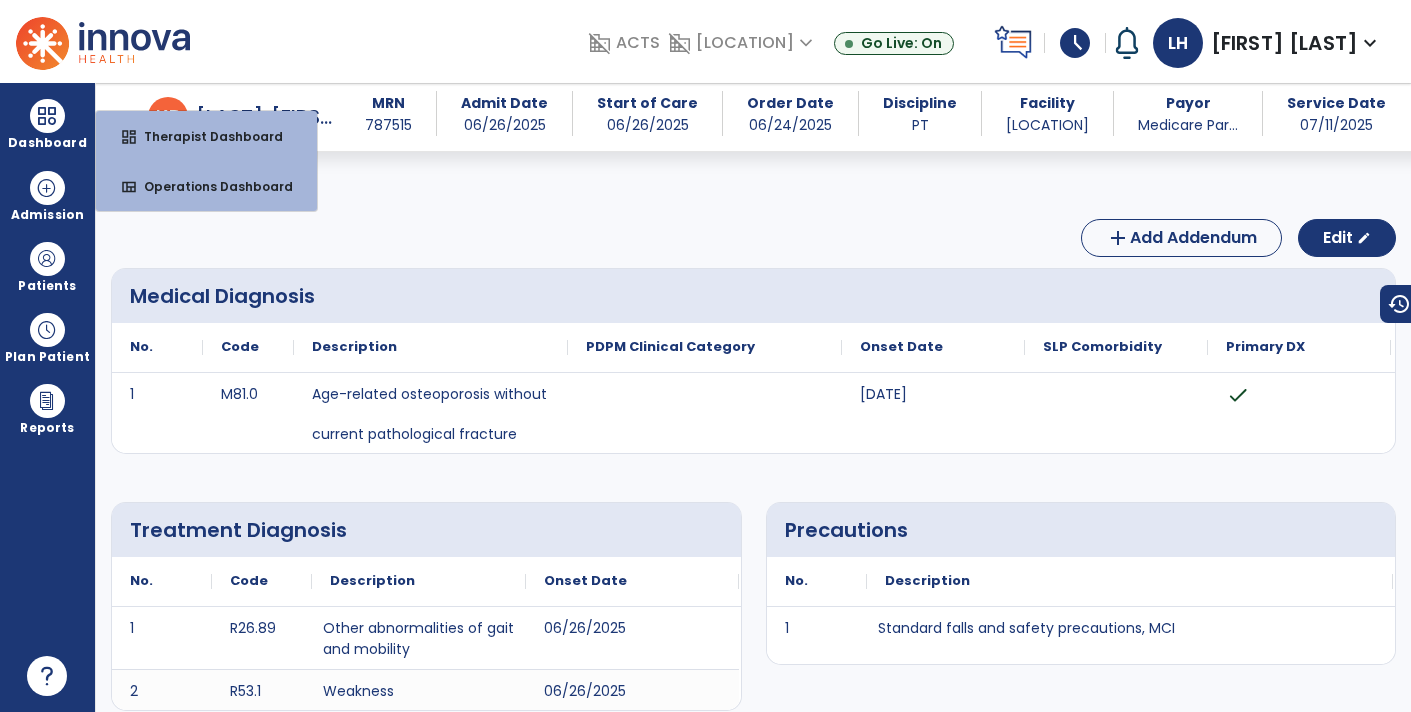 scroll, scrollTop: 0, scrollLeft: 0, axis: both 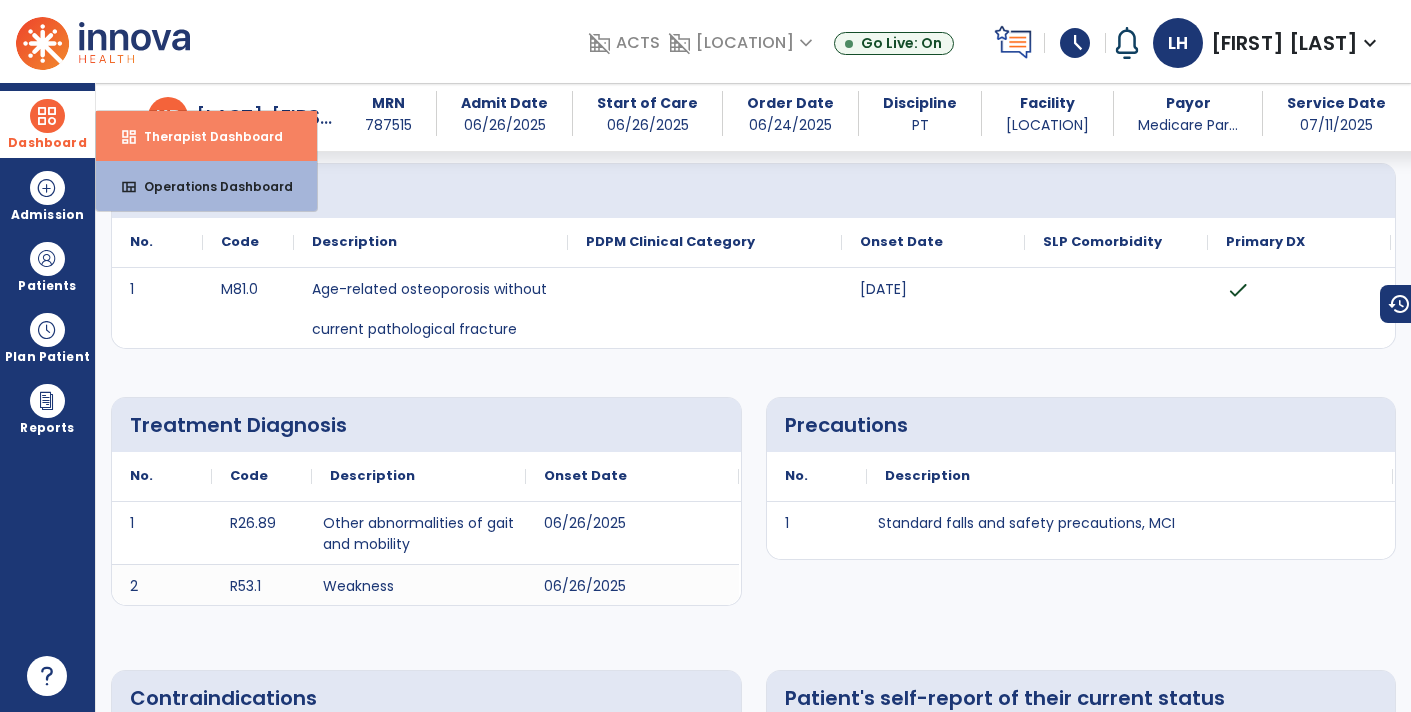 click on "Therapist Dashboard" at bounding box center [205, 136] 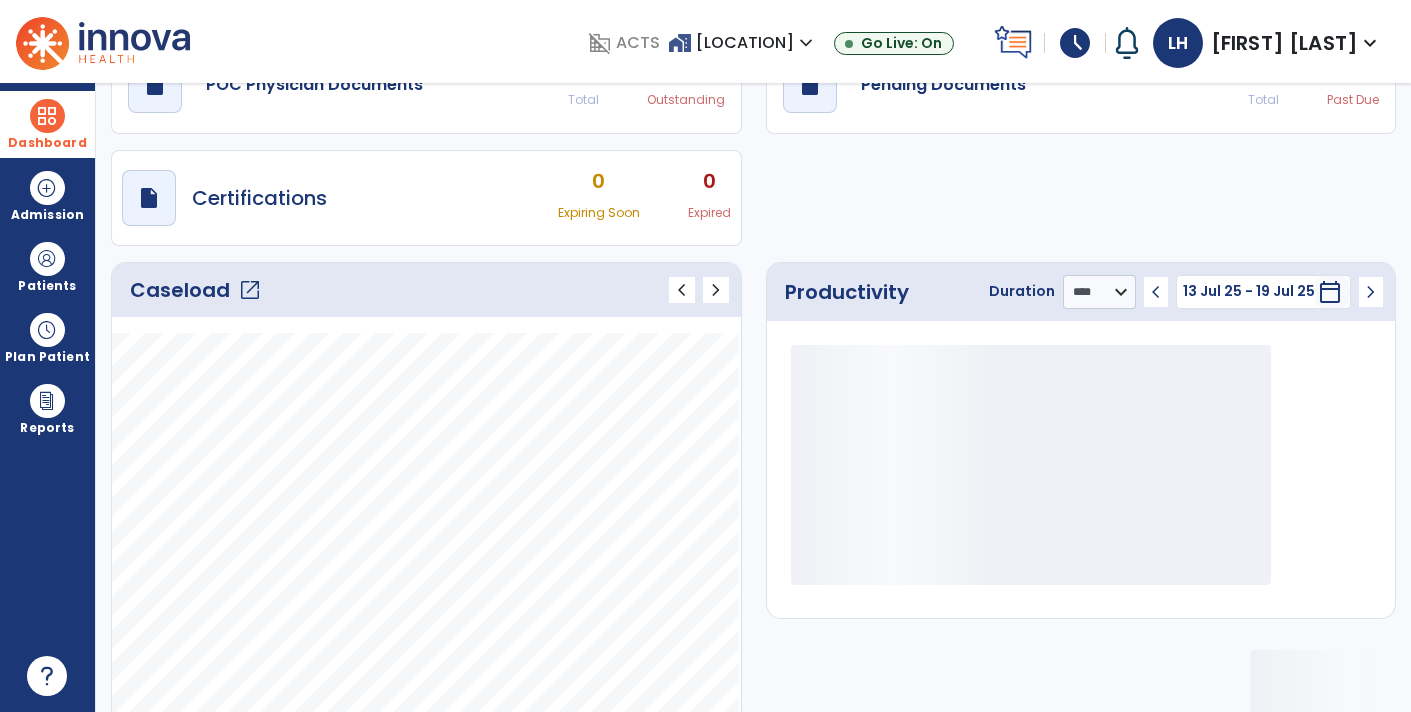 scroll, scrollTop: 0, scrollLeft: 0, axis: both 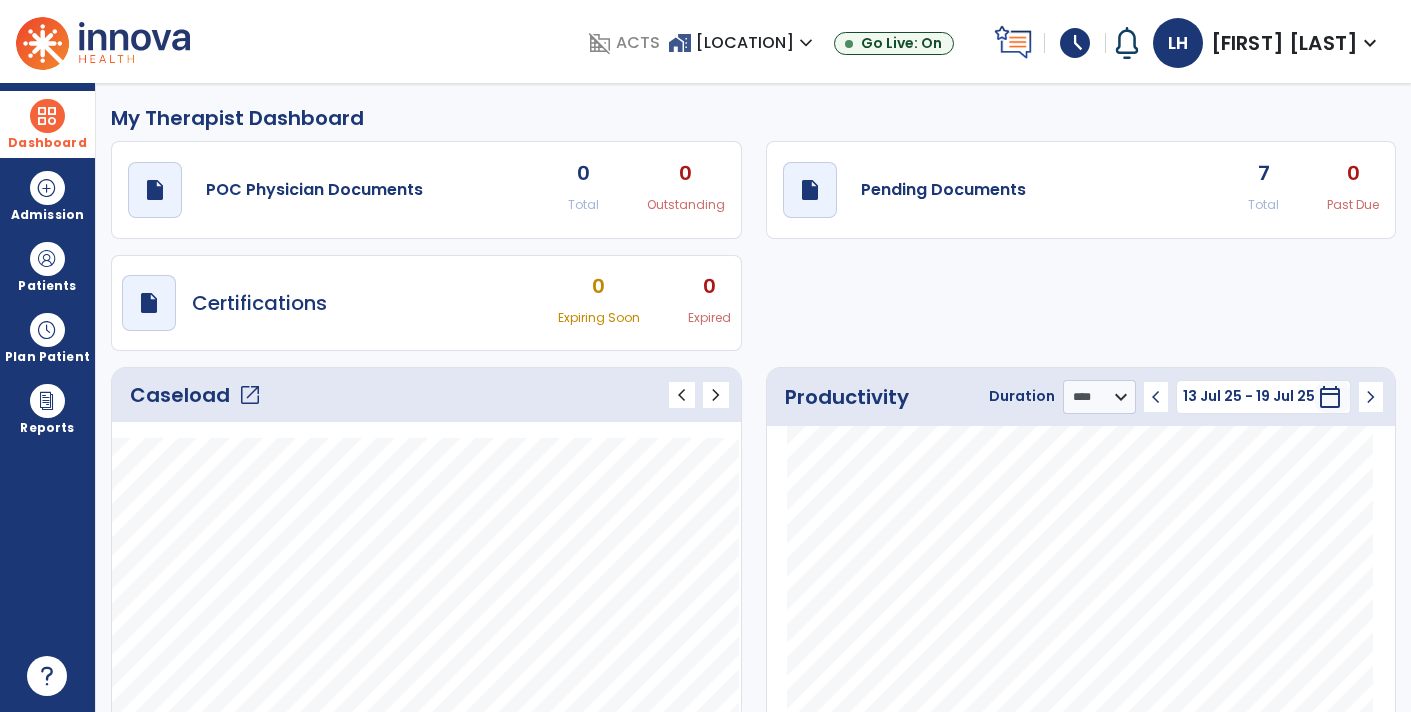 click on "7" 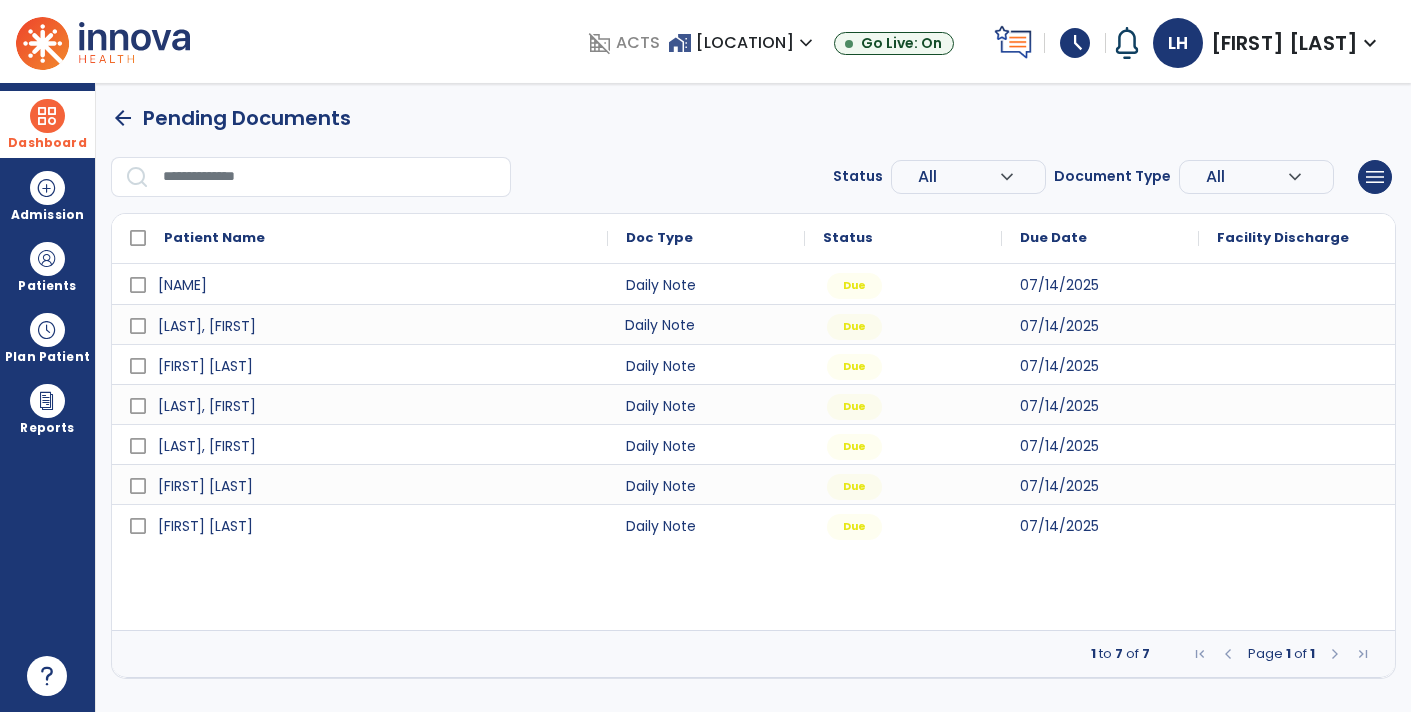 click on "Daily Note" at bounding box center [706, 324] 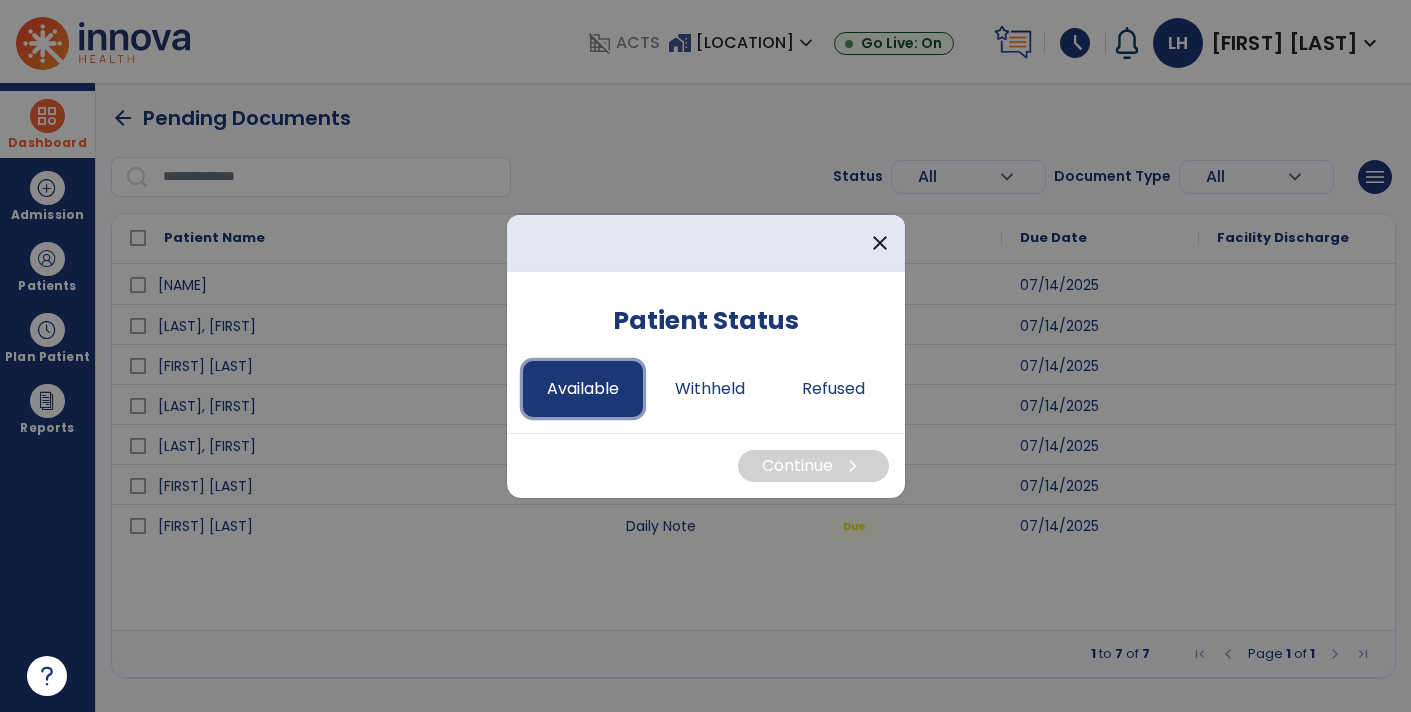 click on "Available" at bounding box center (583, 389) 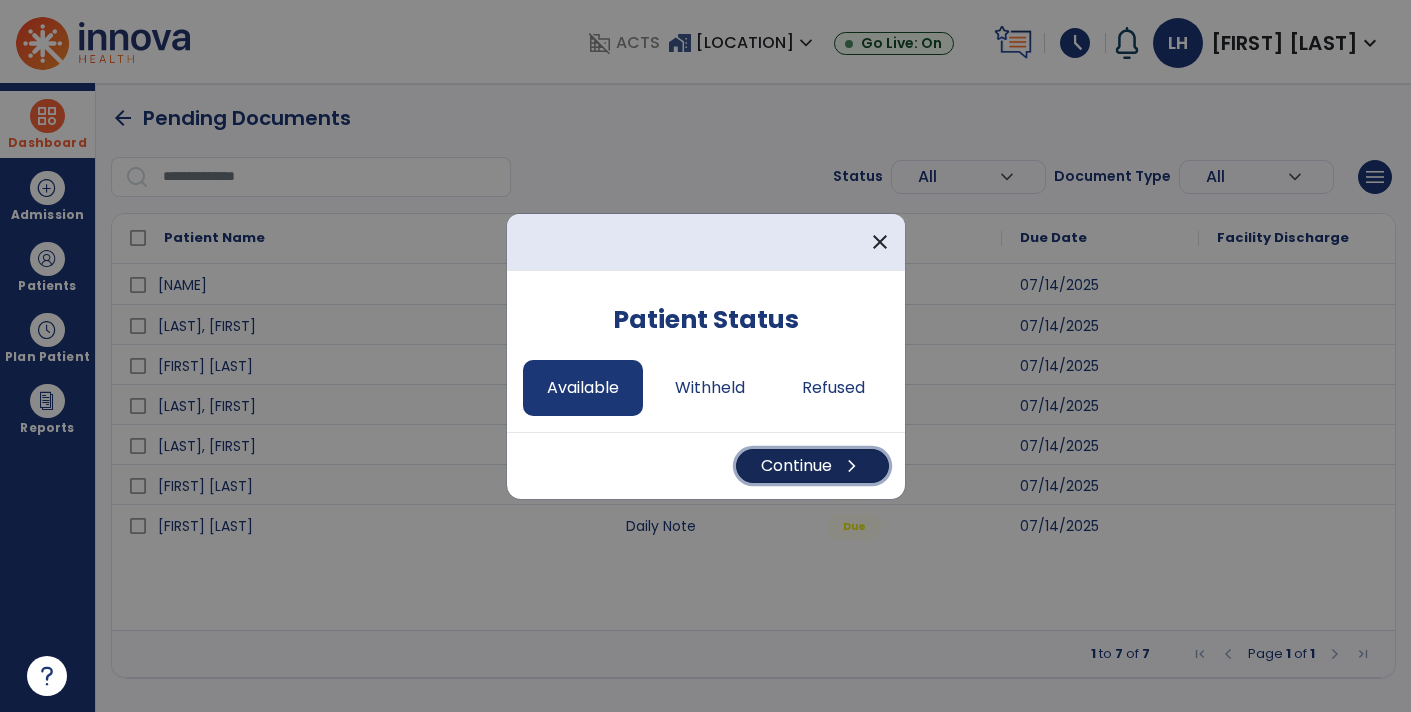 click on "chevron_right" at bounding box center [852, 466] 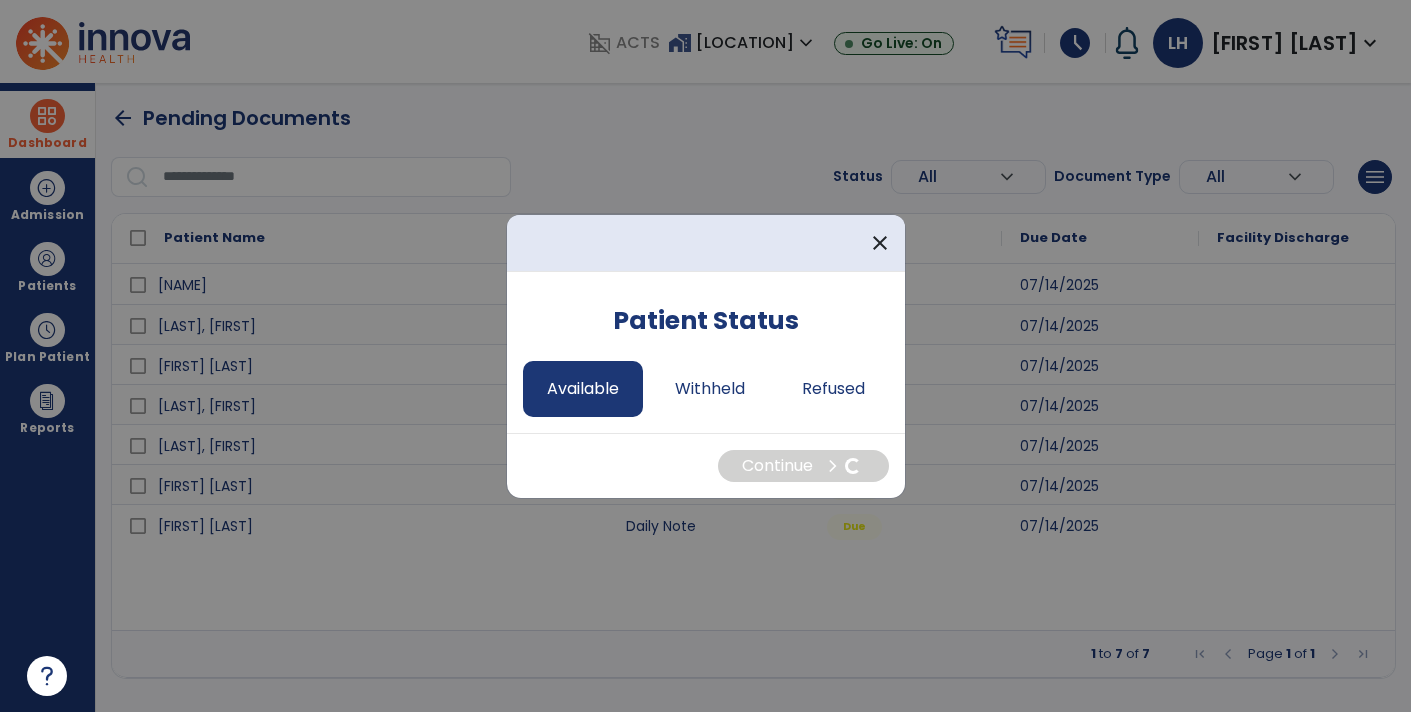 select on "*" 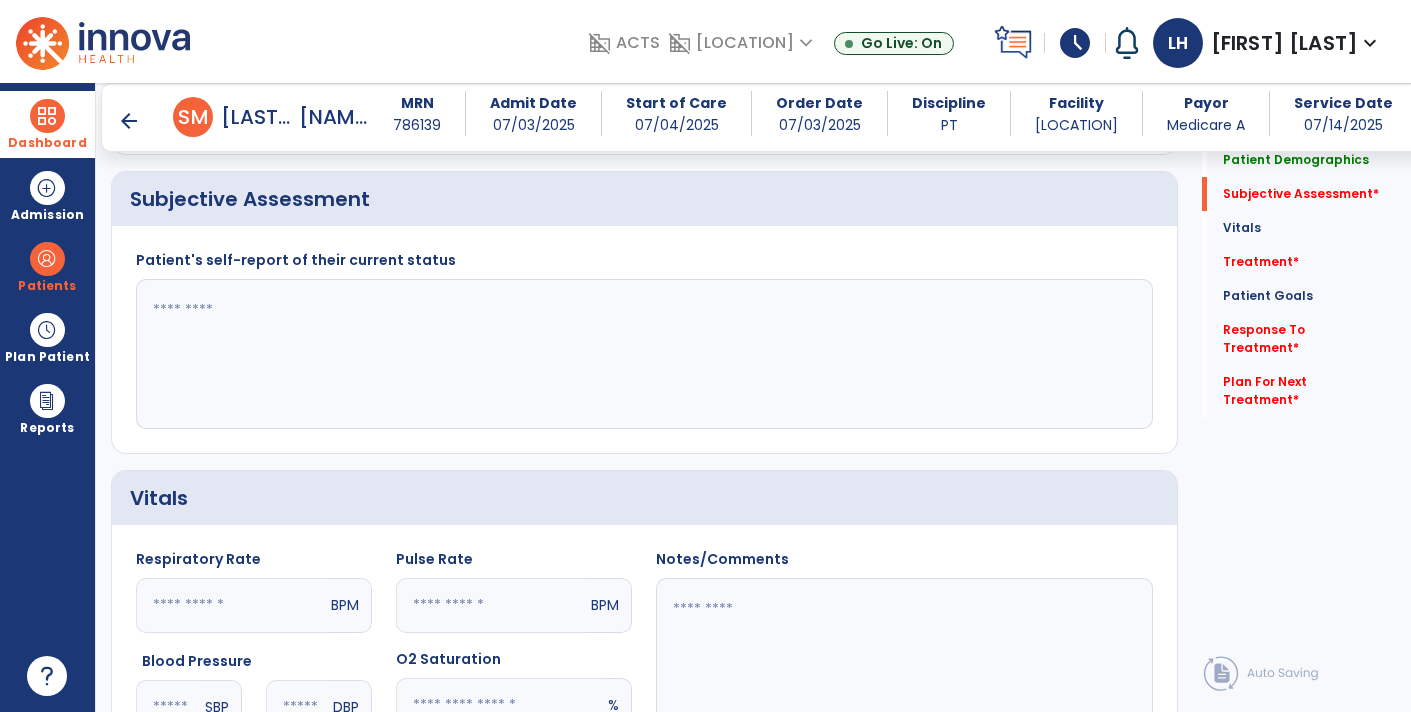 scroll, scrollTop: 358, scrollLeft: 0, axis: vertical 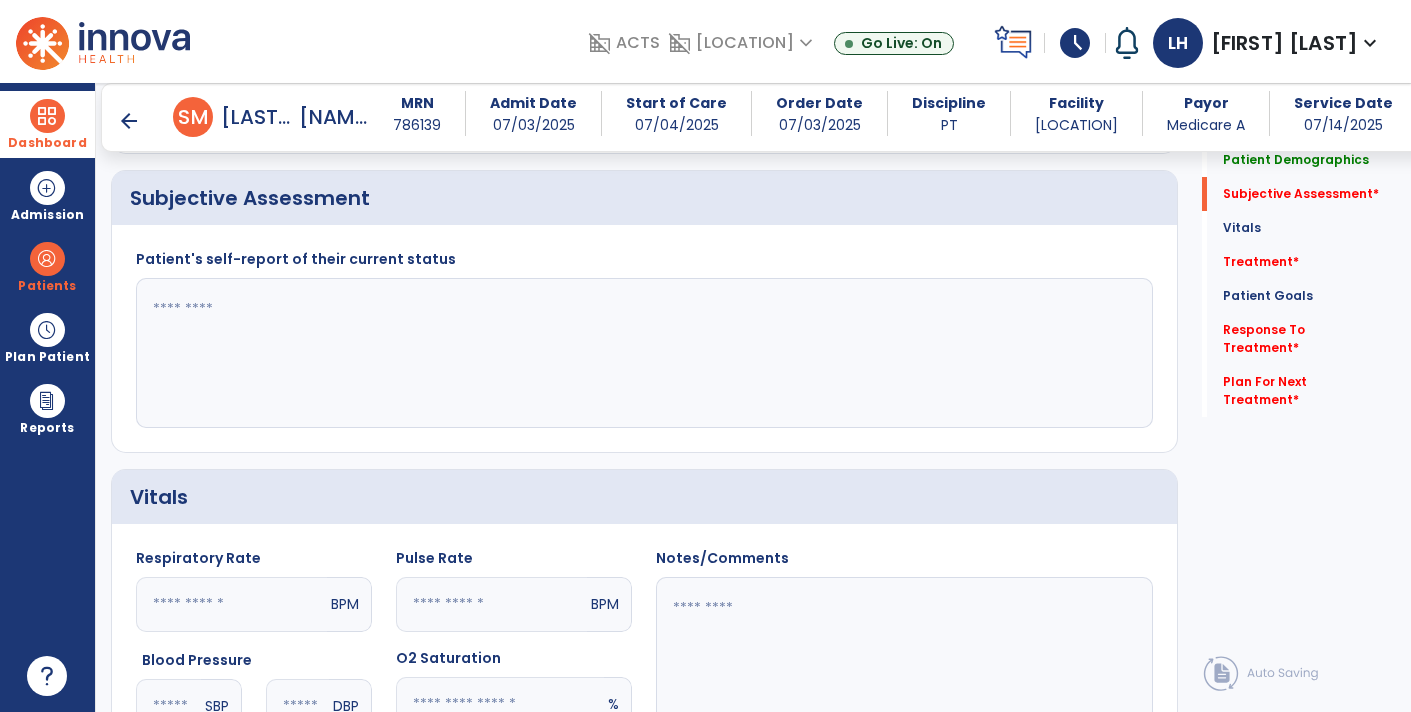 click 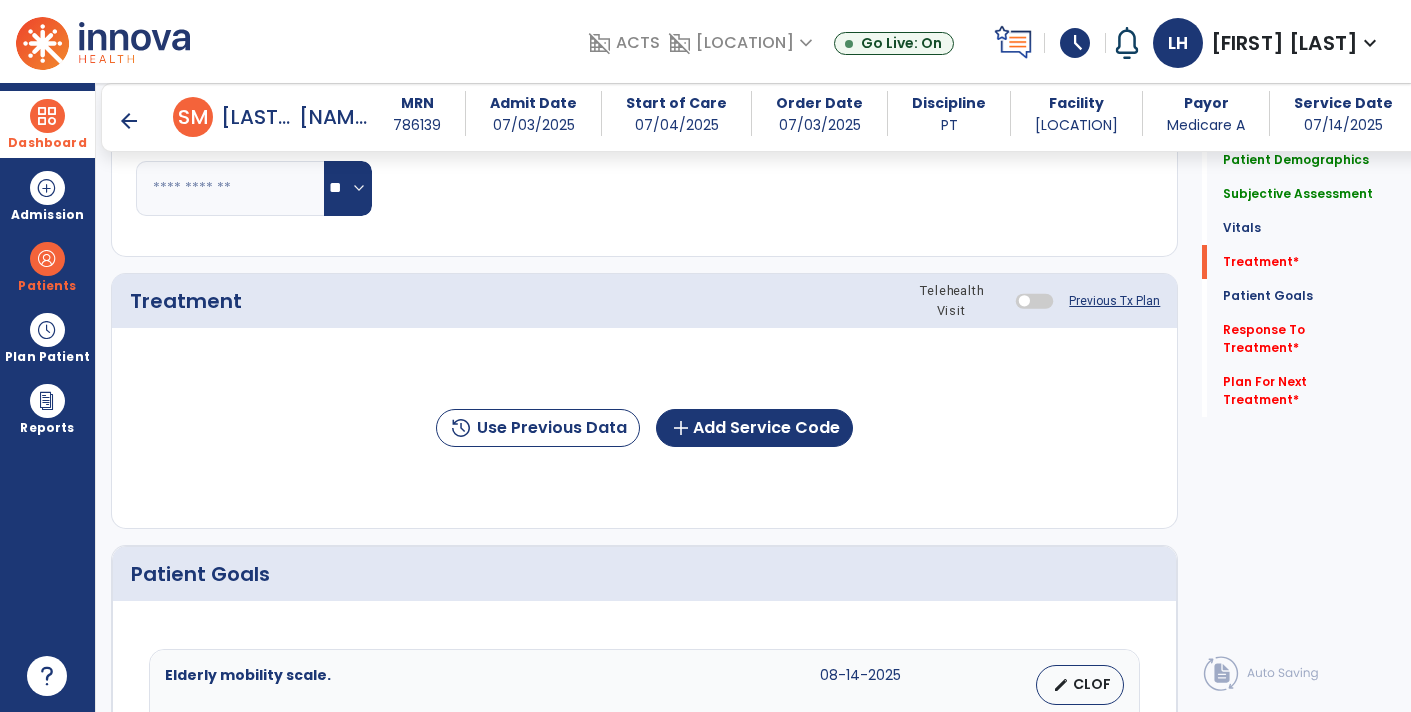 scroll, scrollTop: 977, scrollLeft: 0, axis: vertical 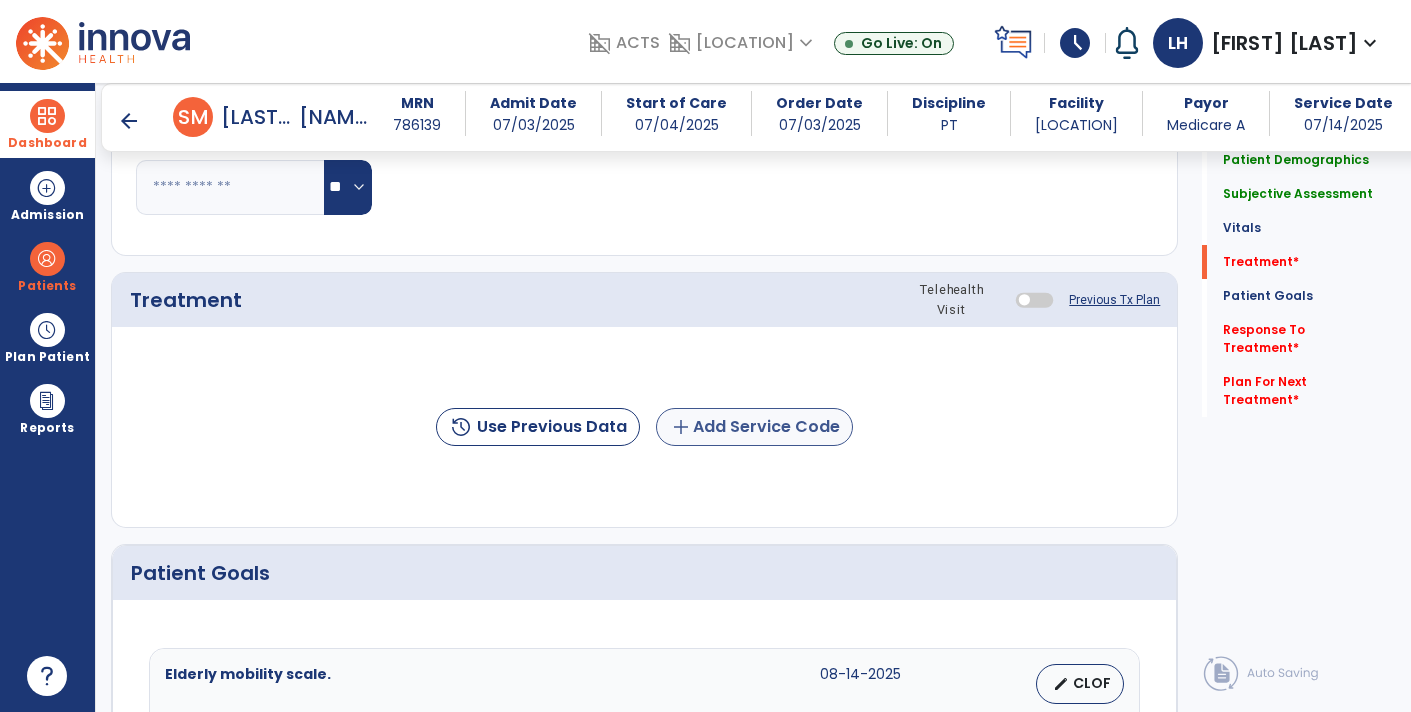 type on "**********" 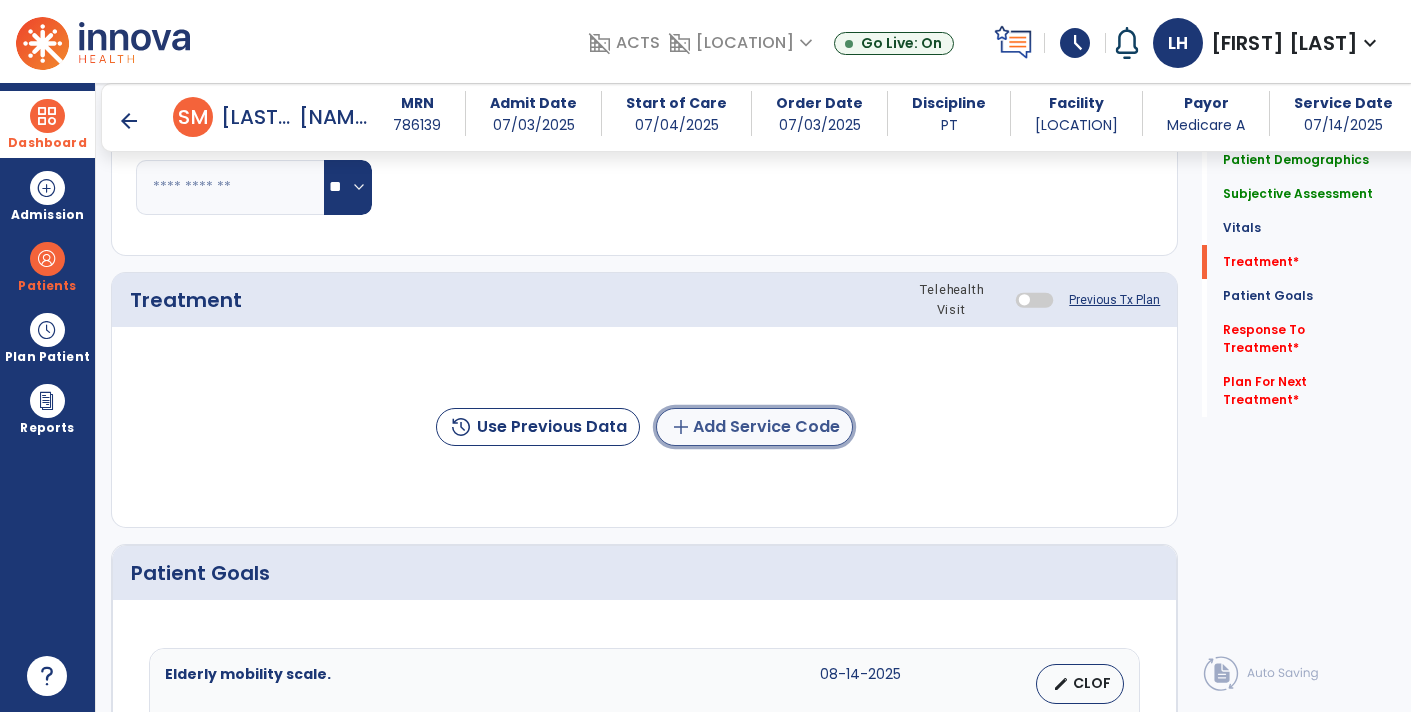 click on "add  Add Service Code" 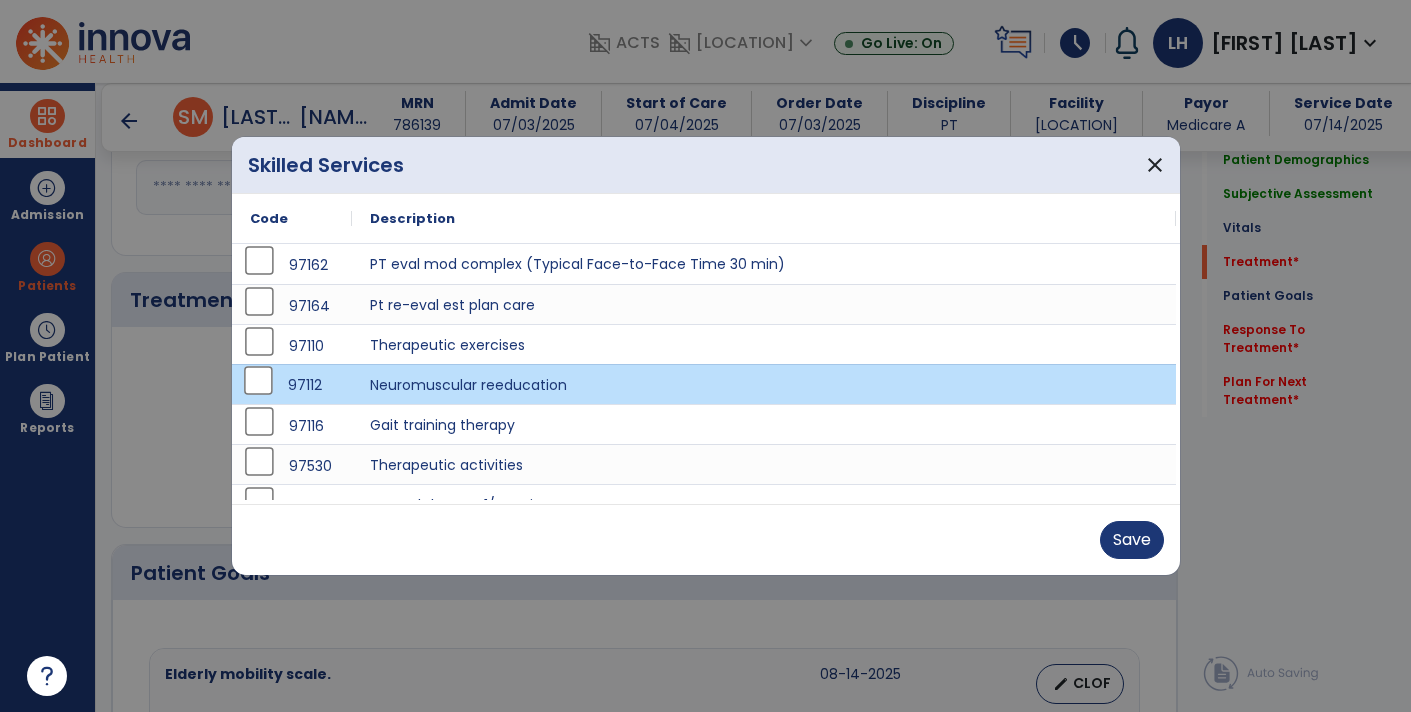 scroll, scrollTop: 24, scrollLeft: 0, axis: vertical 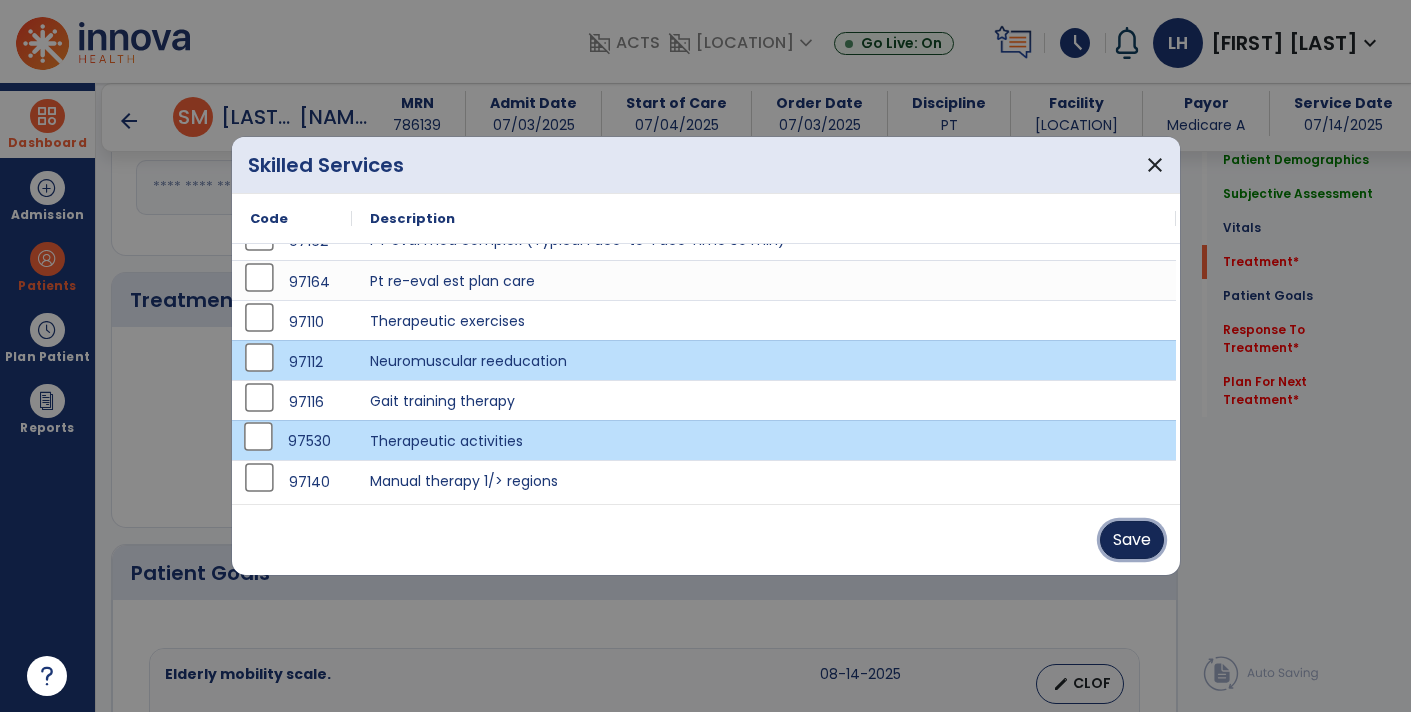click on "Save" at bounding box center (1132, 540) 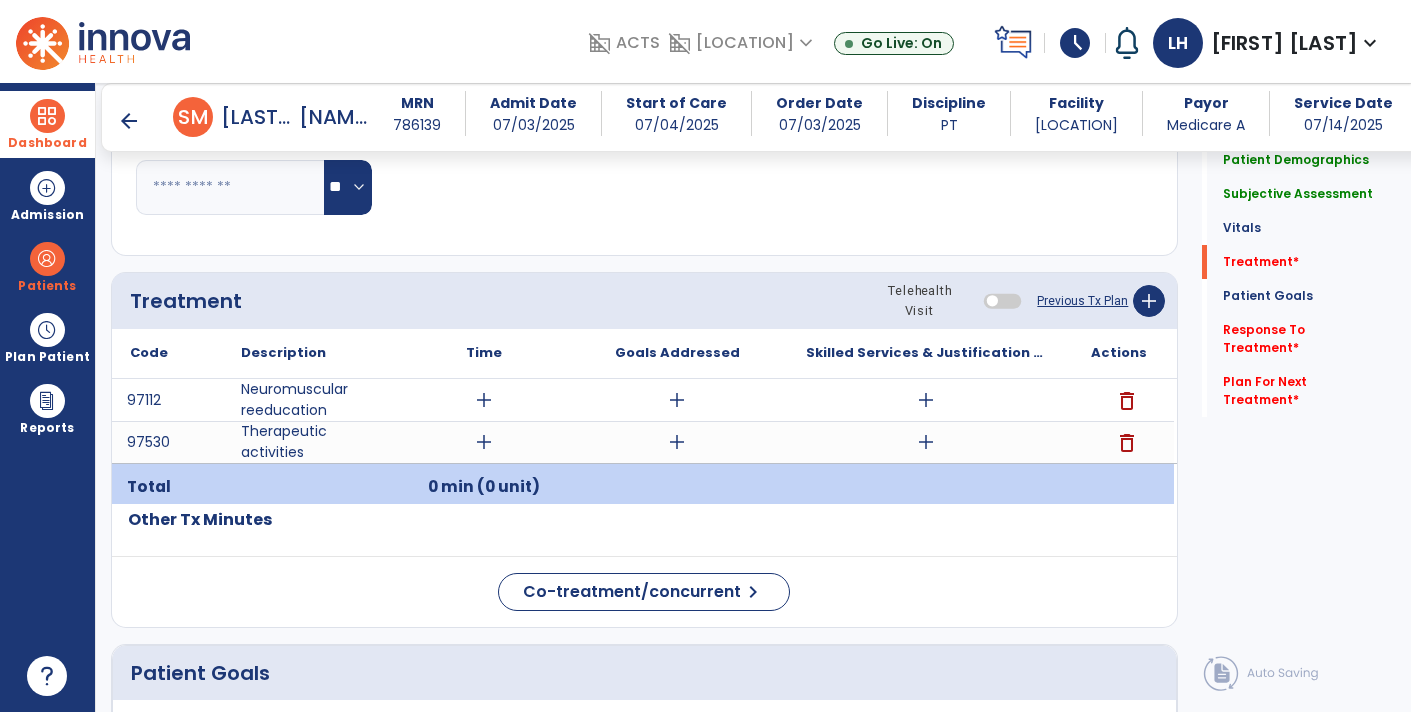 click on "add" at bounding box center [484, 400] 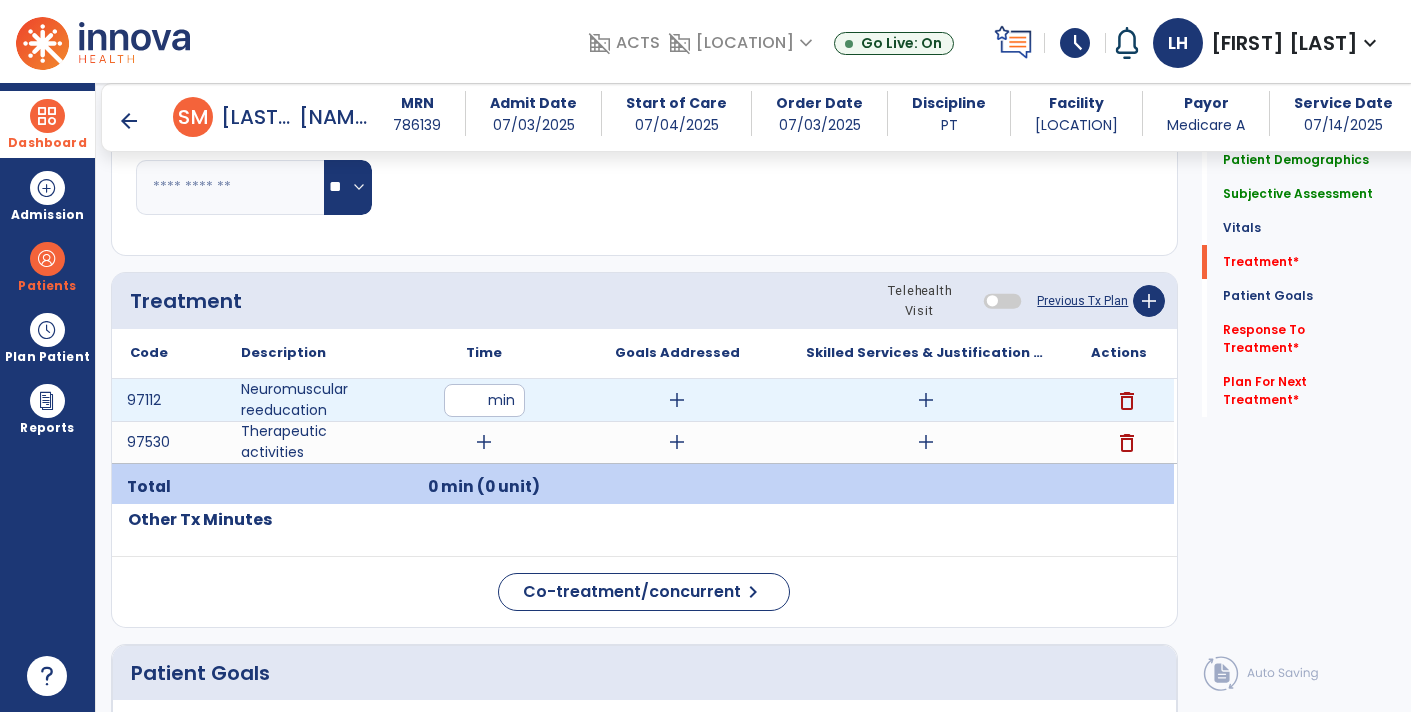 type on "**" 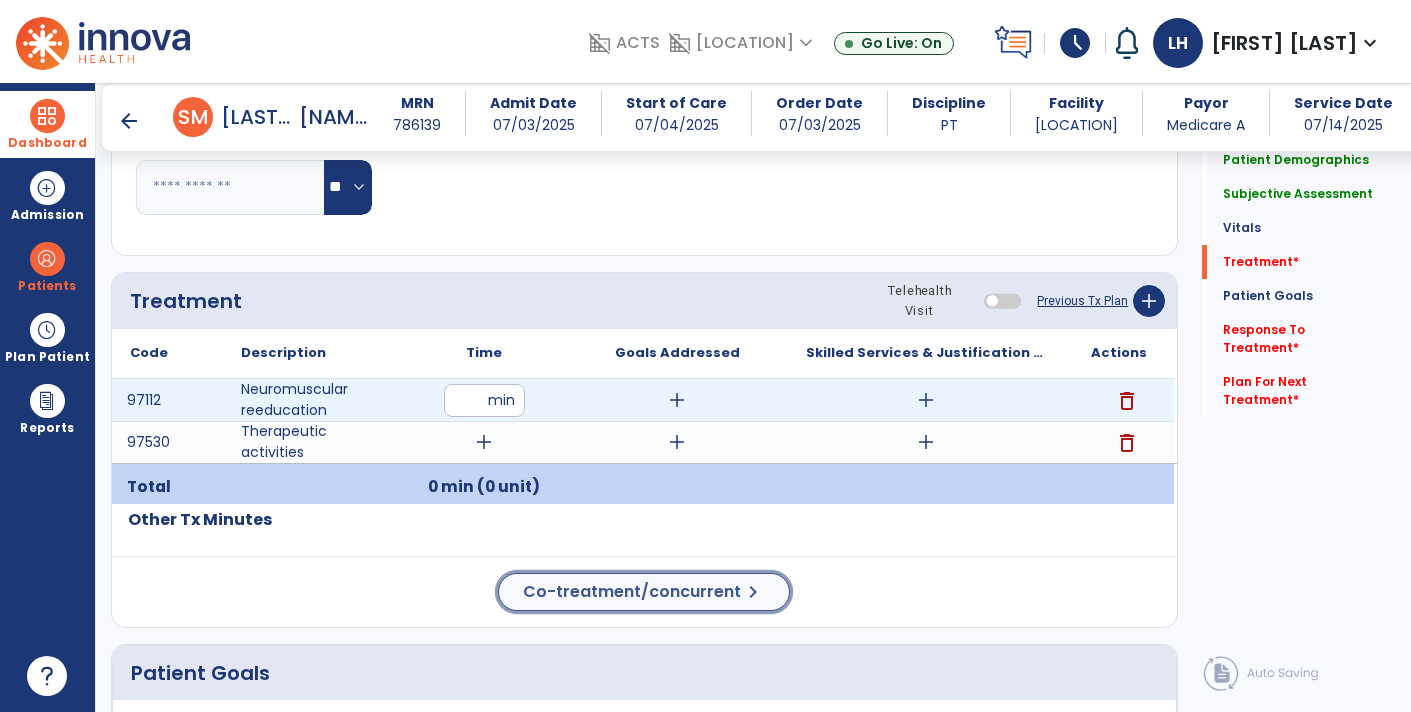 click on "Co-treatment/concurrent" 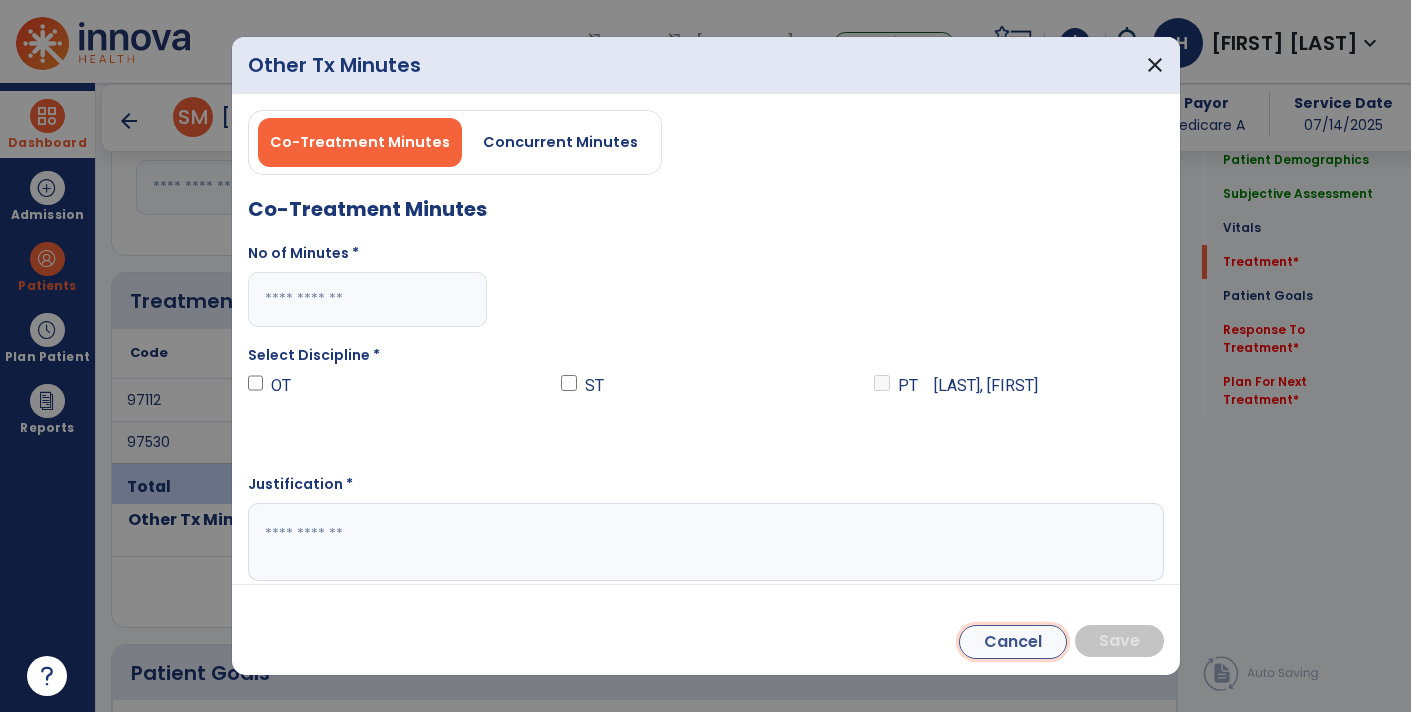 click on "Cancel" at bounding box center [1013, 642] 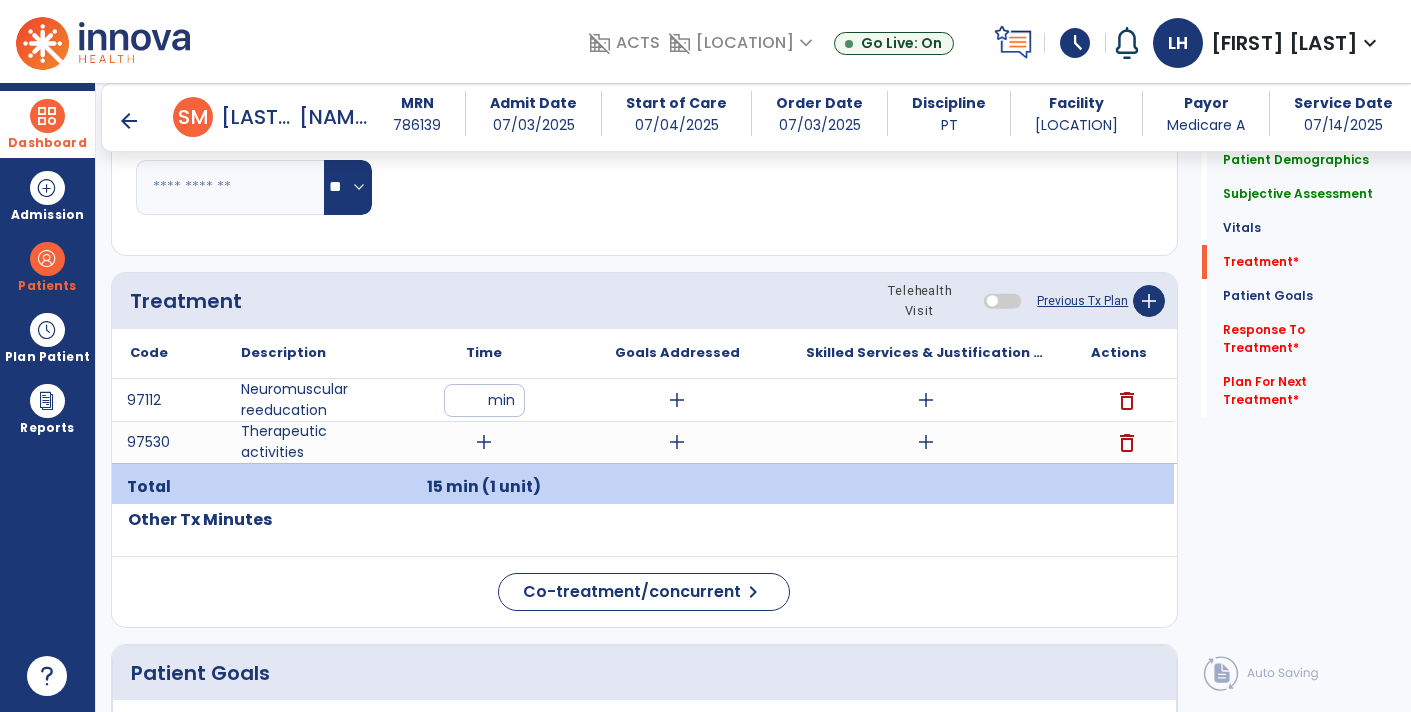 click on "add" at bounding box center (484, 442) 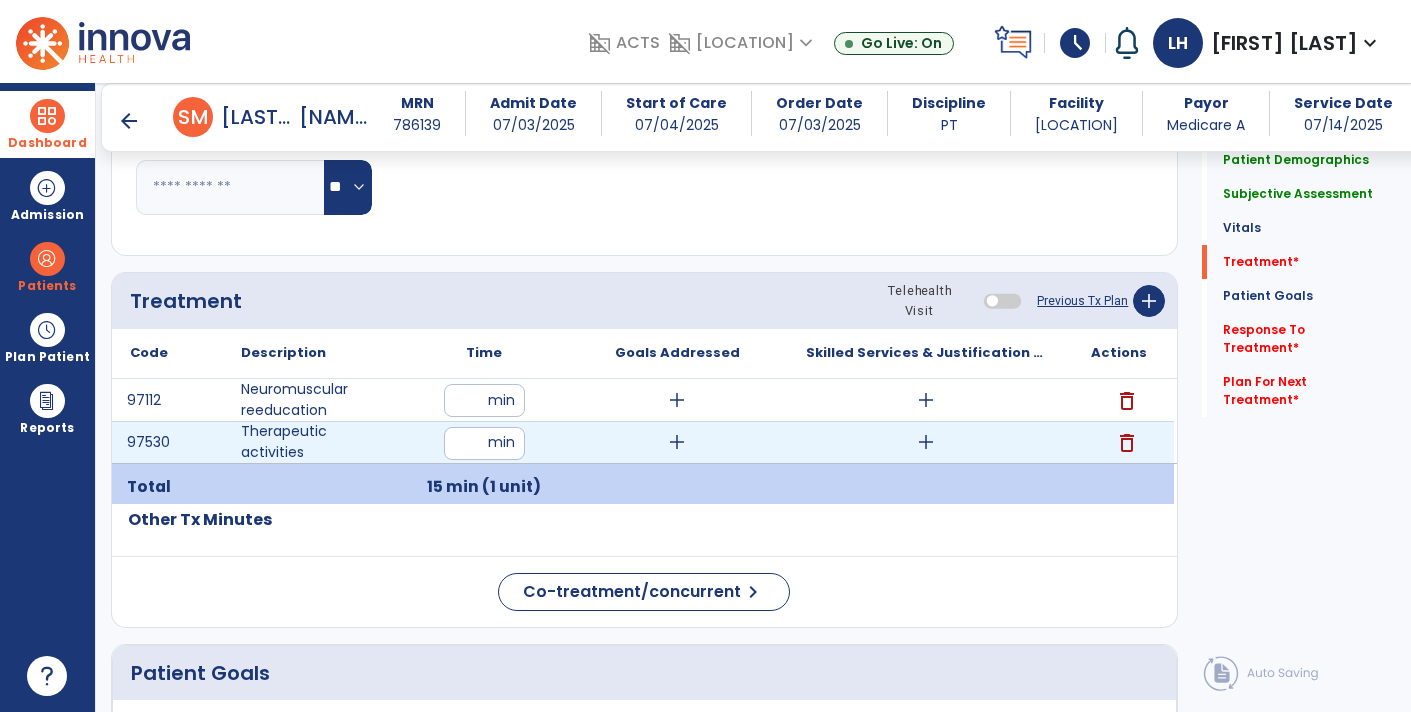 type on "**" 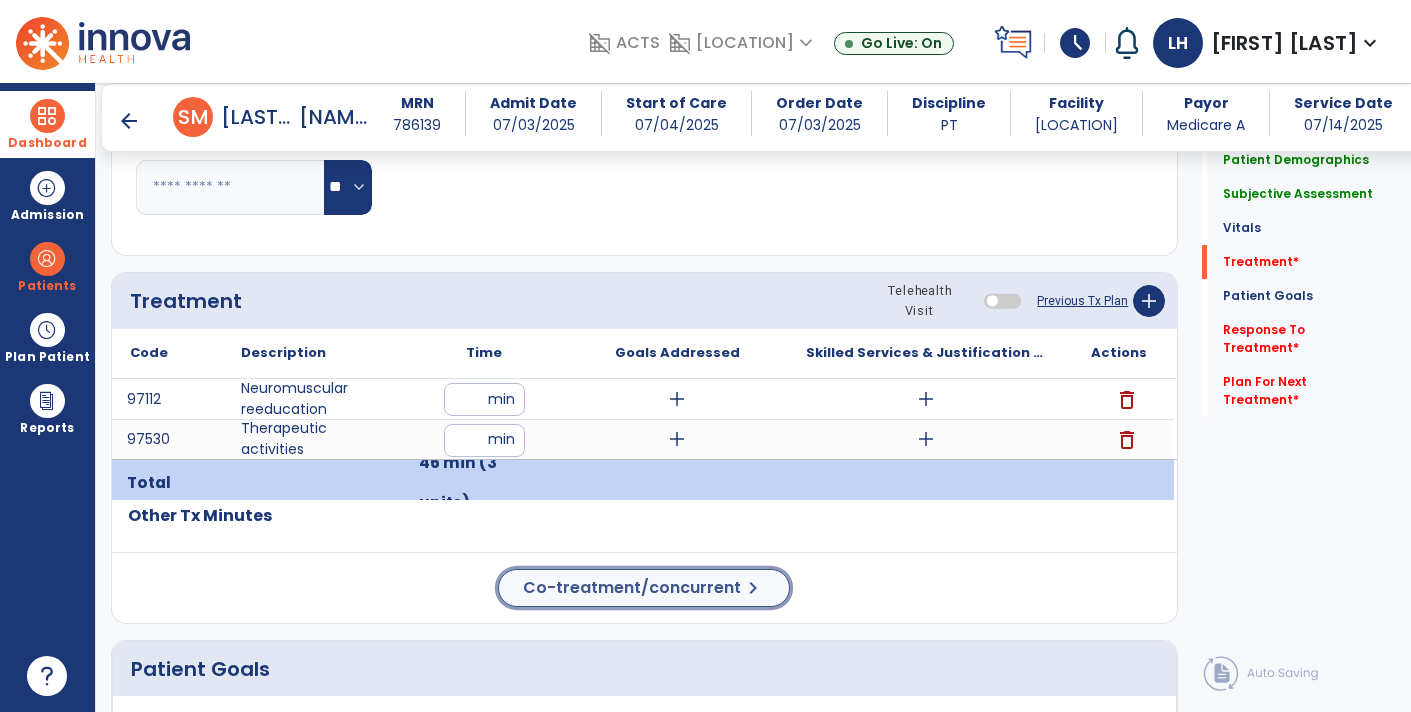 click on "Co-treatment/concurrent" 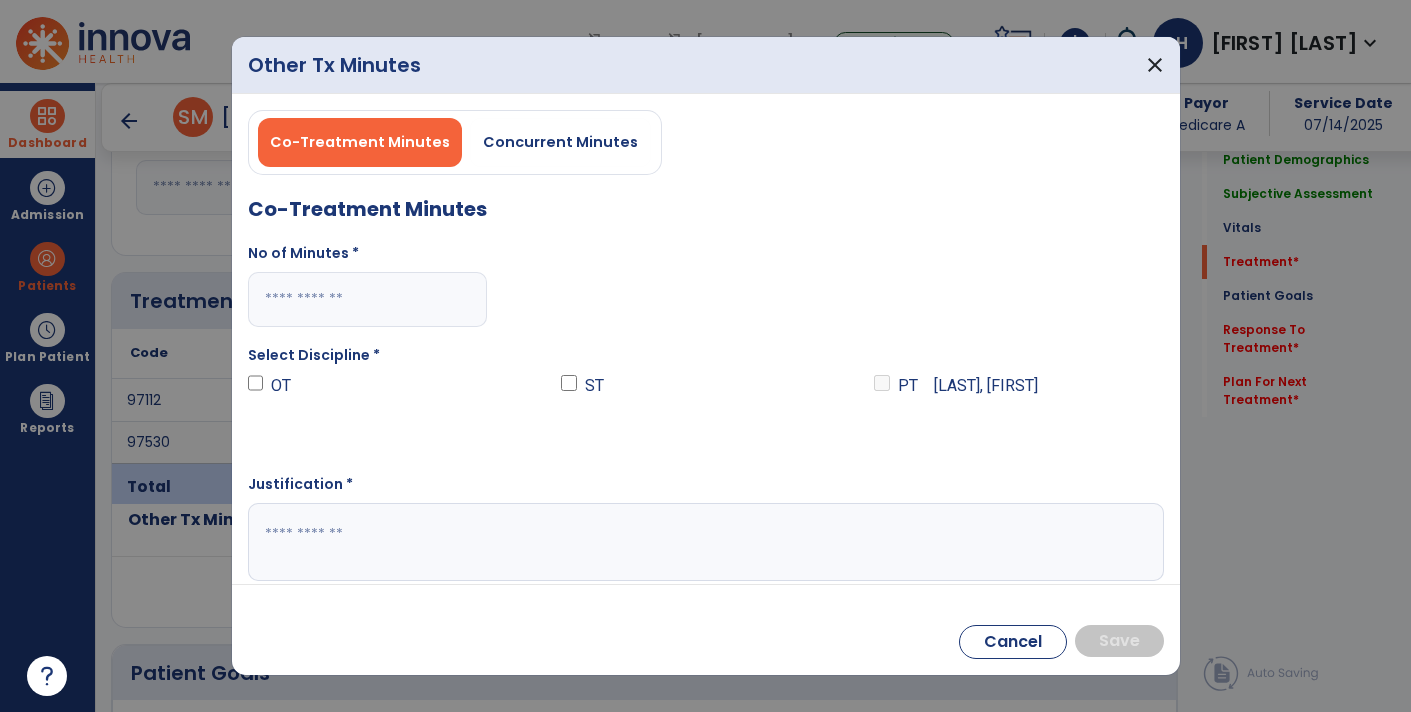 click at bounding box center (368, 299) 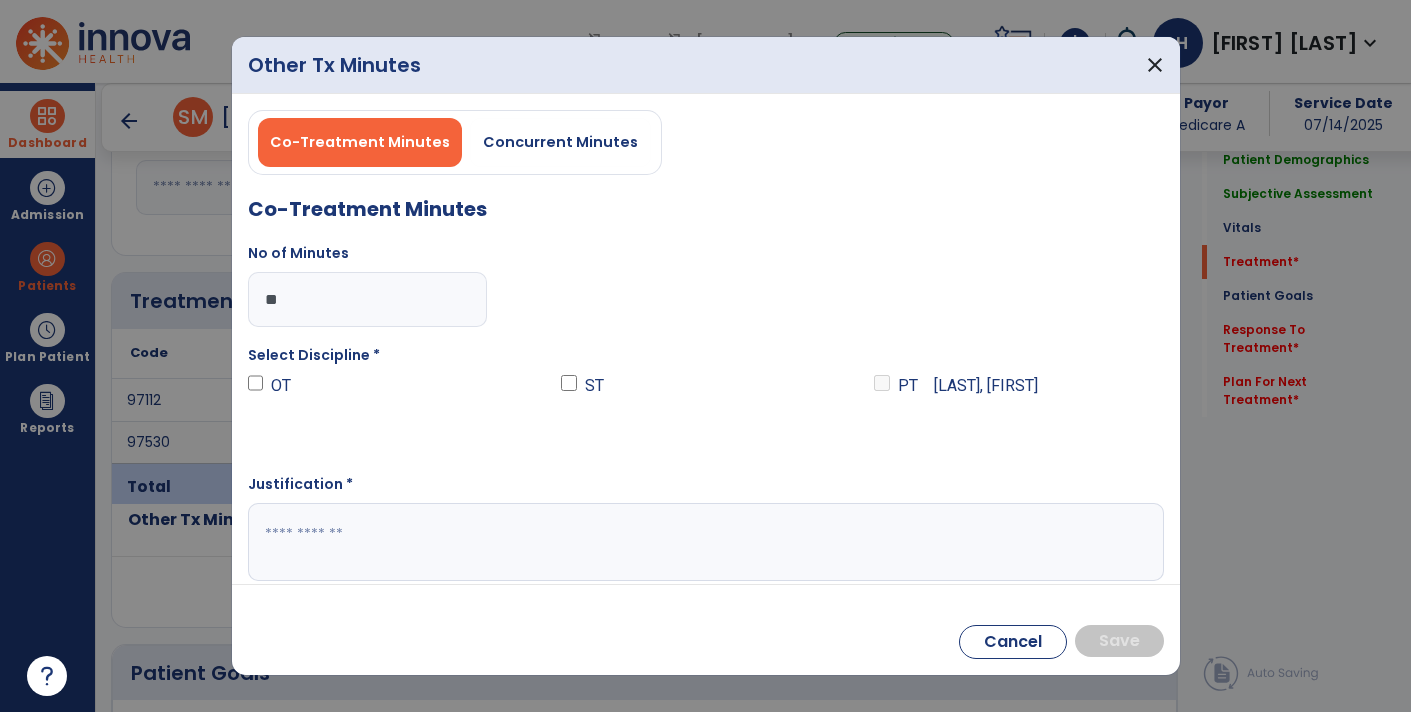 type on "**" 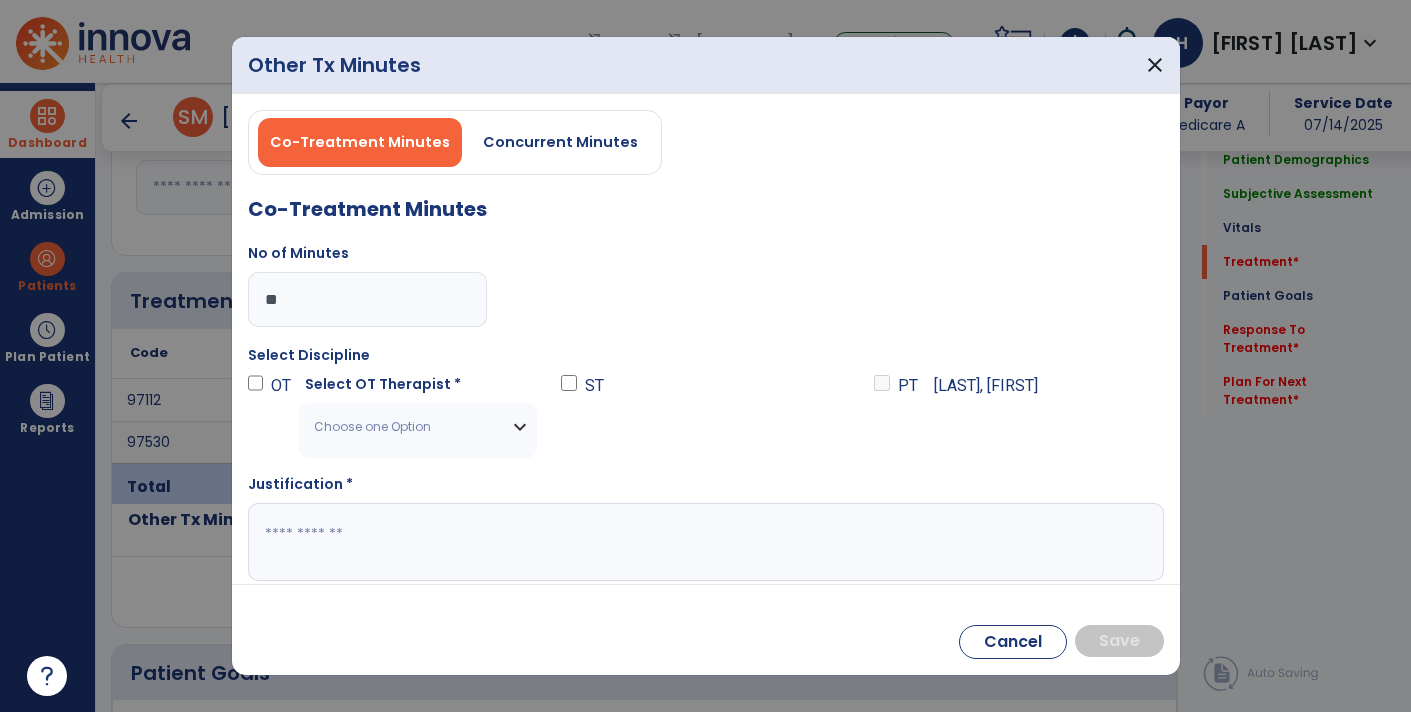 click on "Choose one Option" at bounding box center [417, 427] 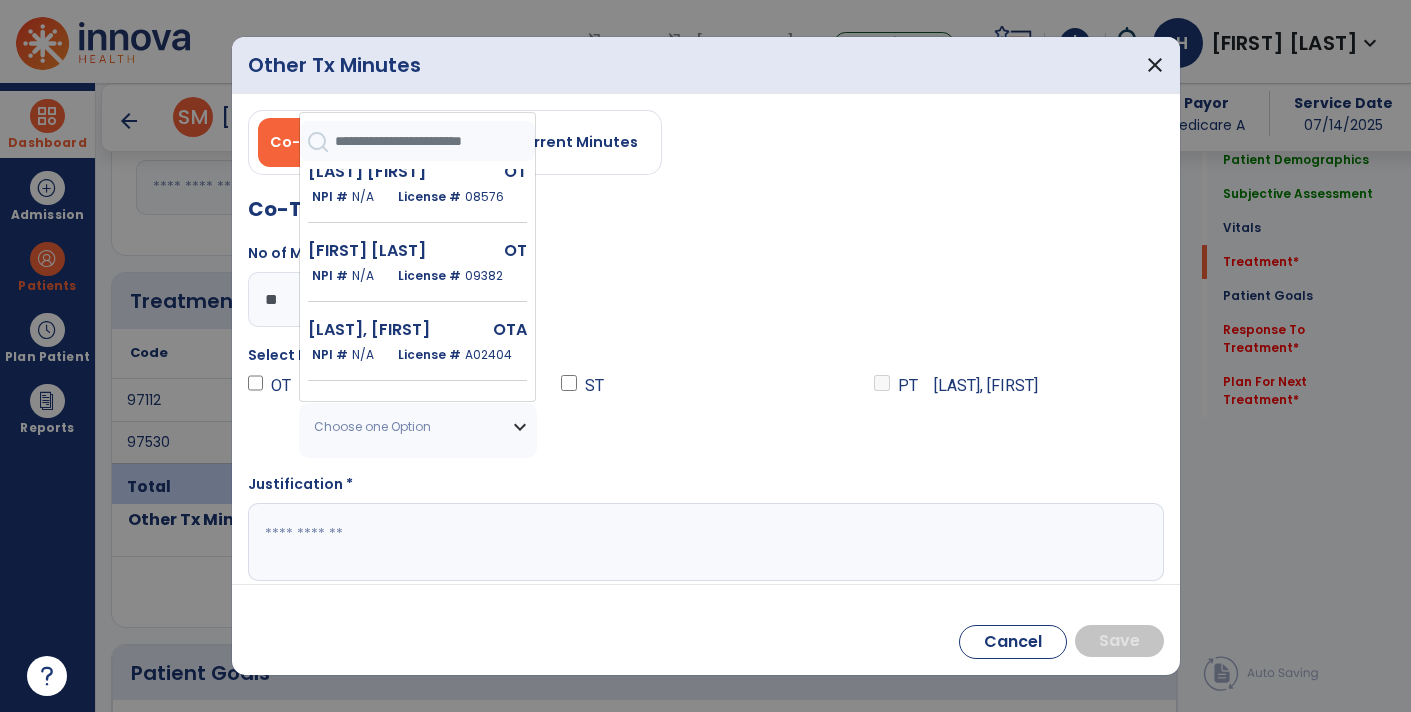 scroll, scrollTop: 263, scrollLeft: 0, axis: vertical 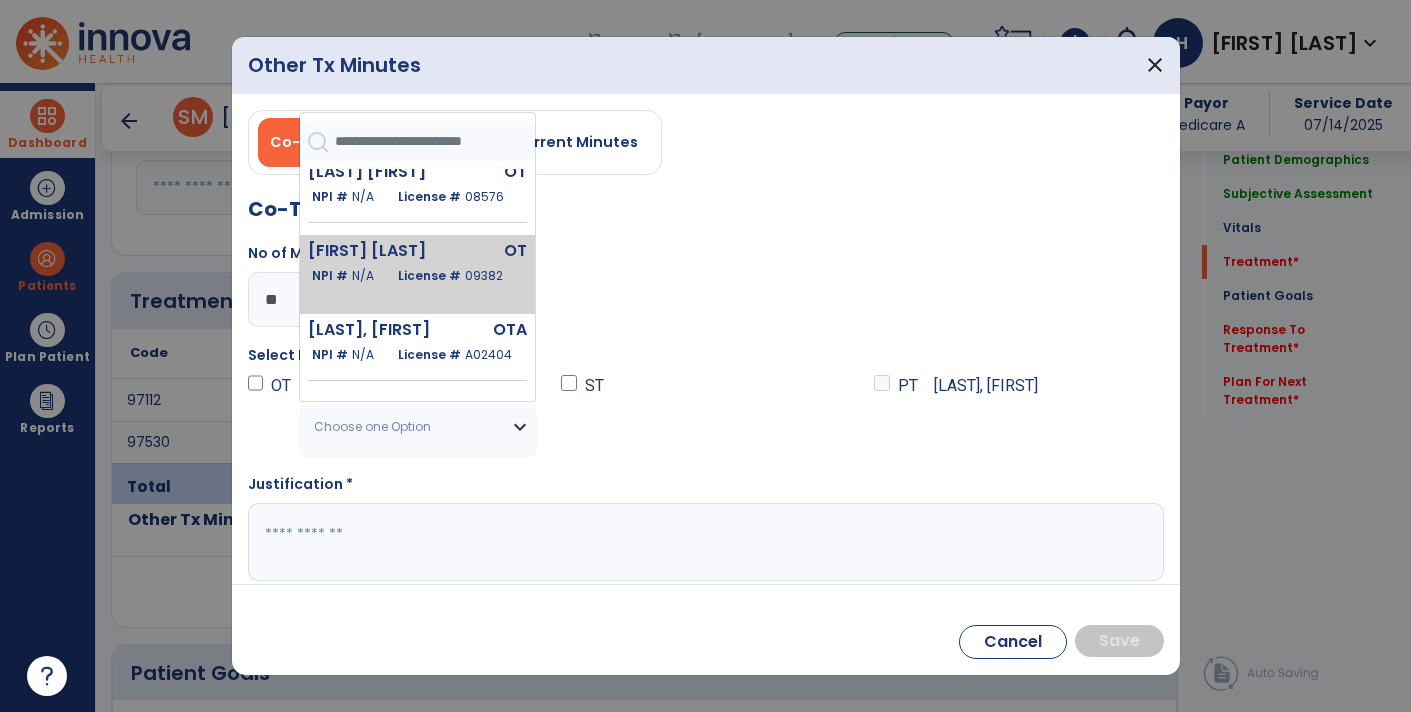 click on "[FIRST] [LAST]" at bounding box center [377, 251] 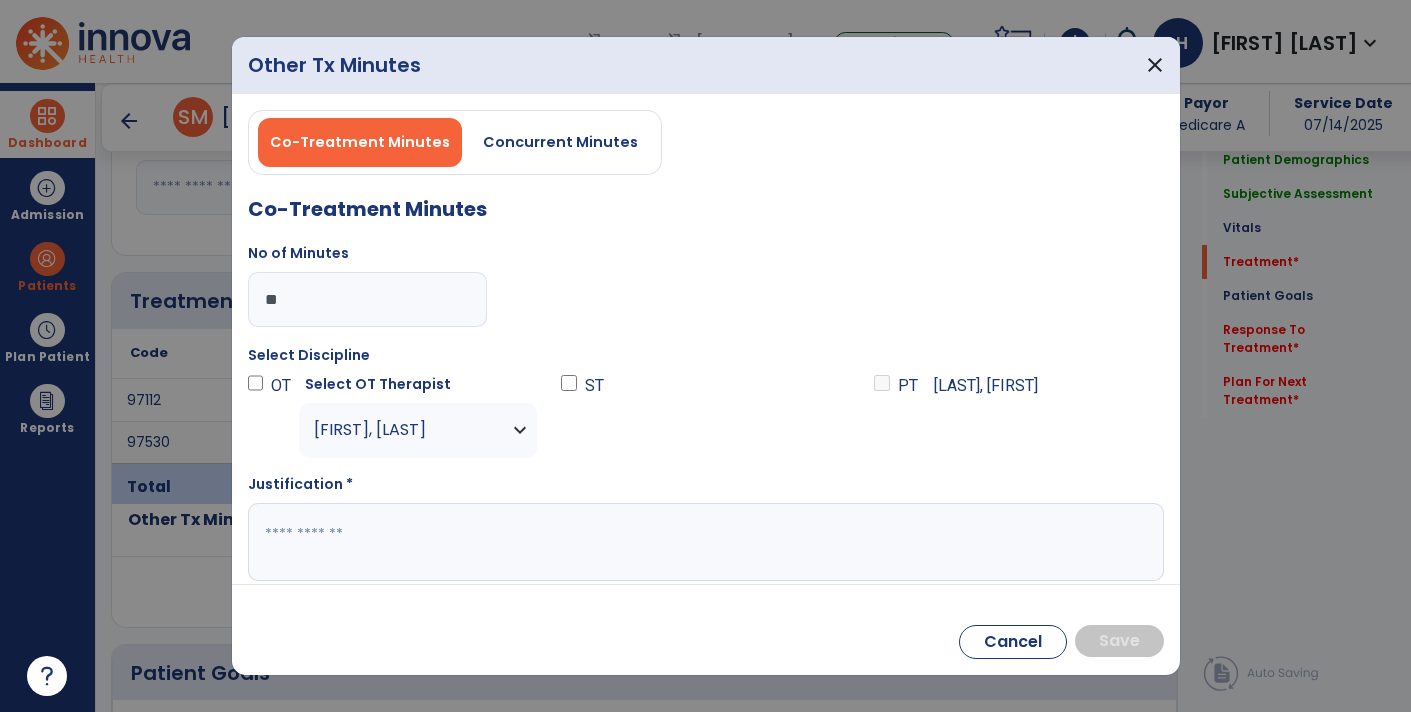 click at bounding box center [704, 542] 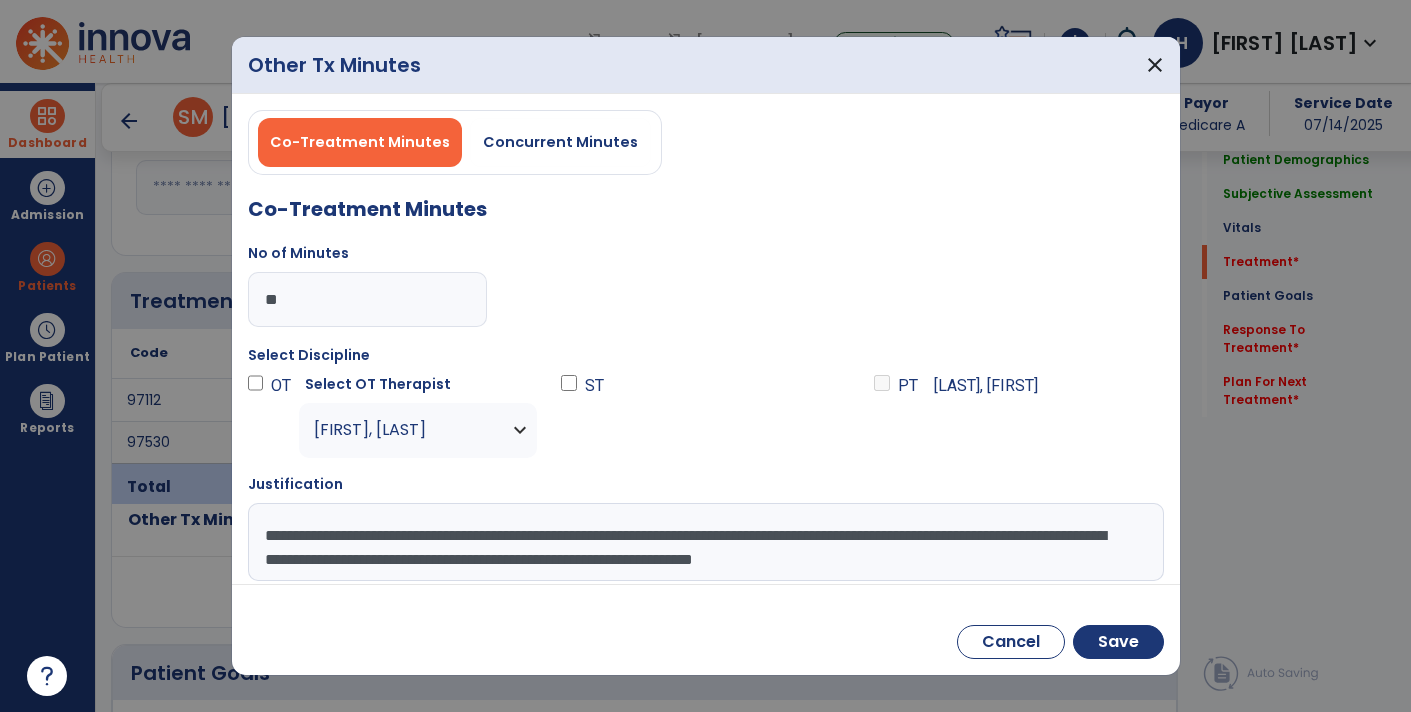 scroll, scrollTop: 14, scrollLeft: 0, axis: vertical 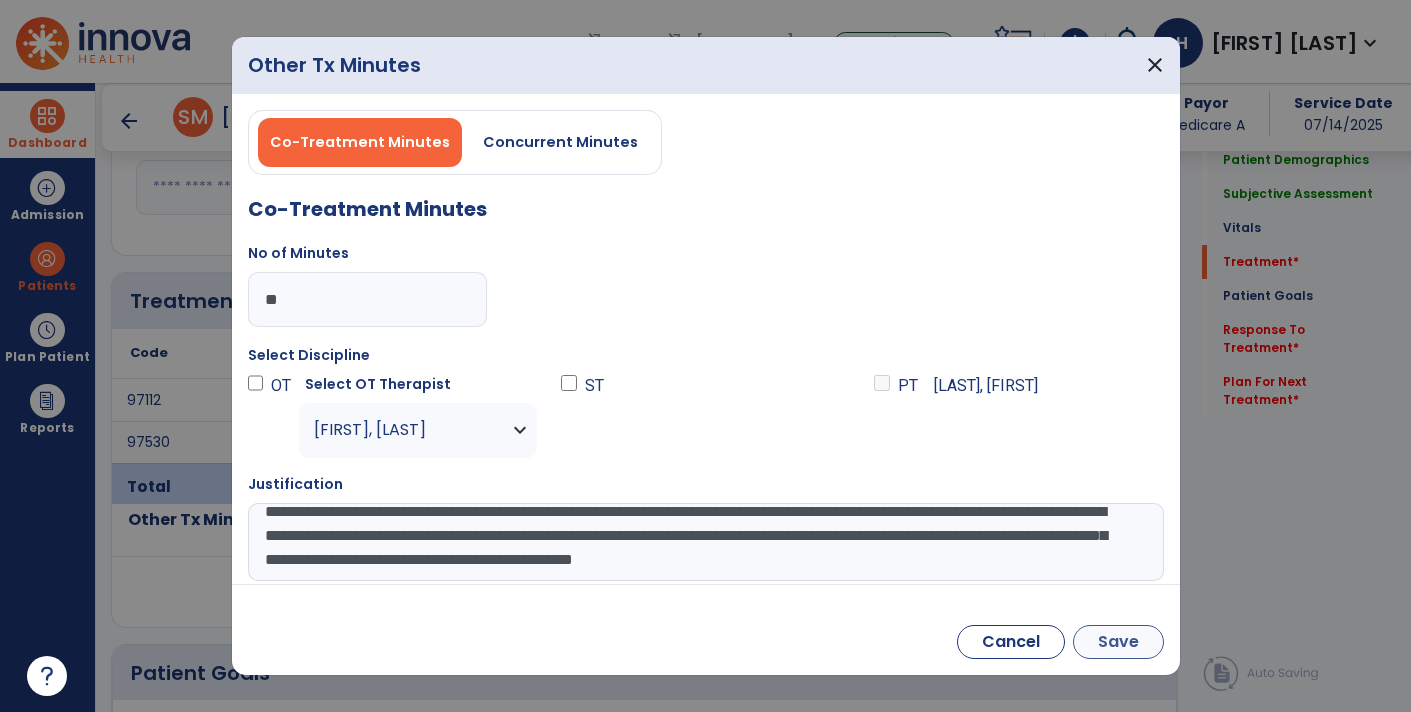 type on "**********" 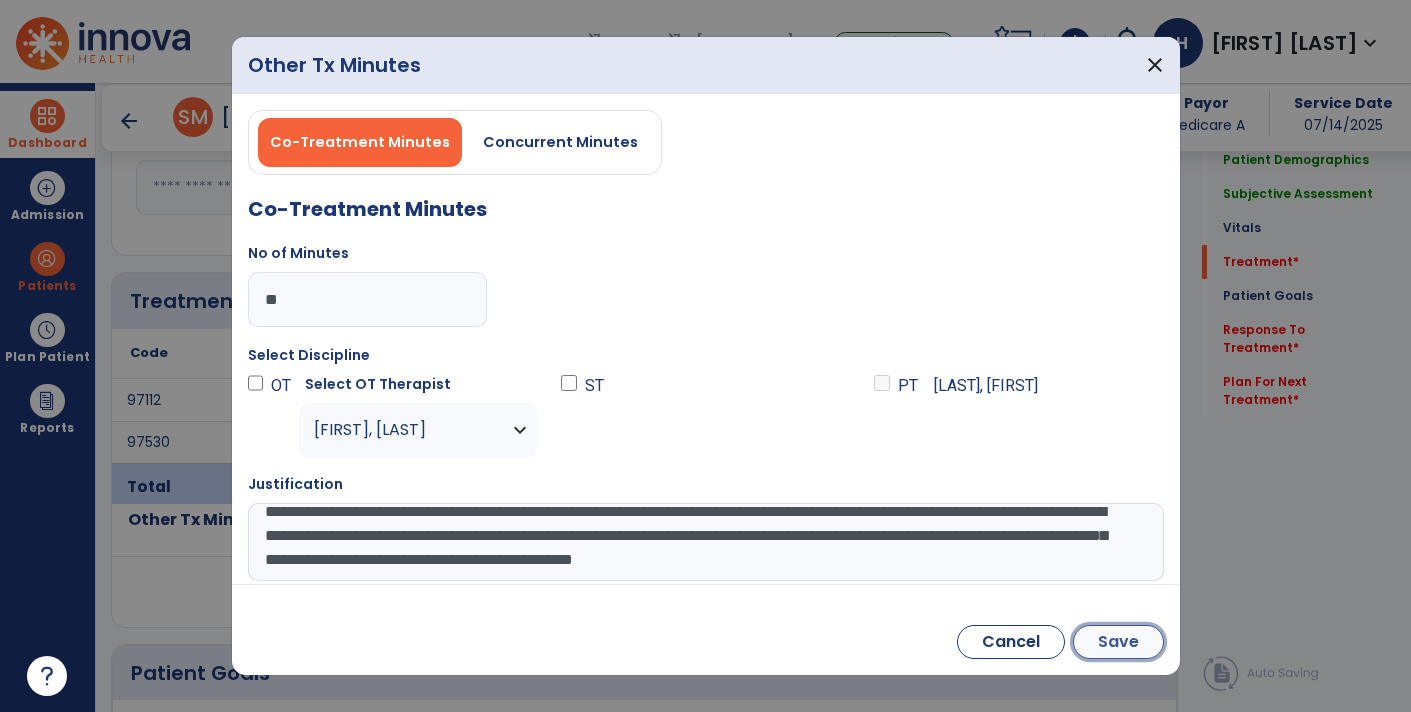 click on "Save" at bounding box center [1118, 642] 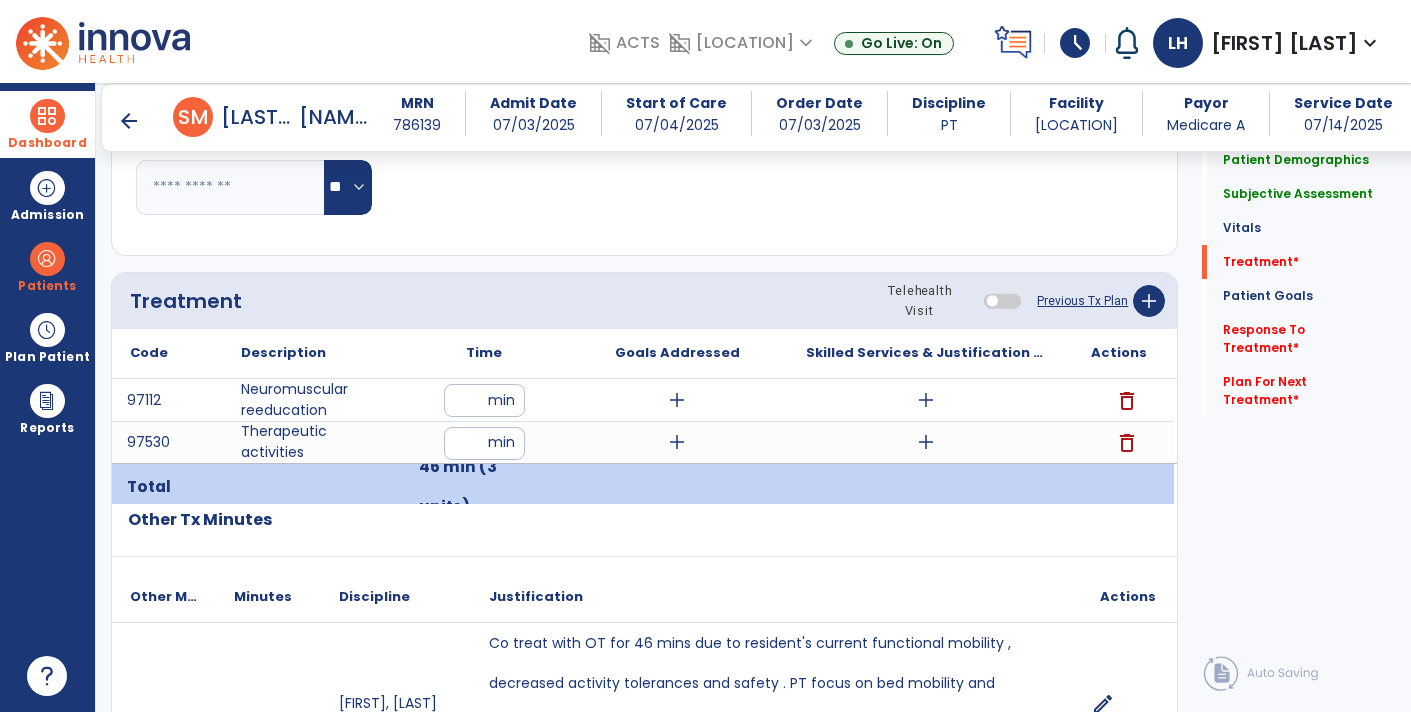 click on "add" at bounding box center (926, 400) 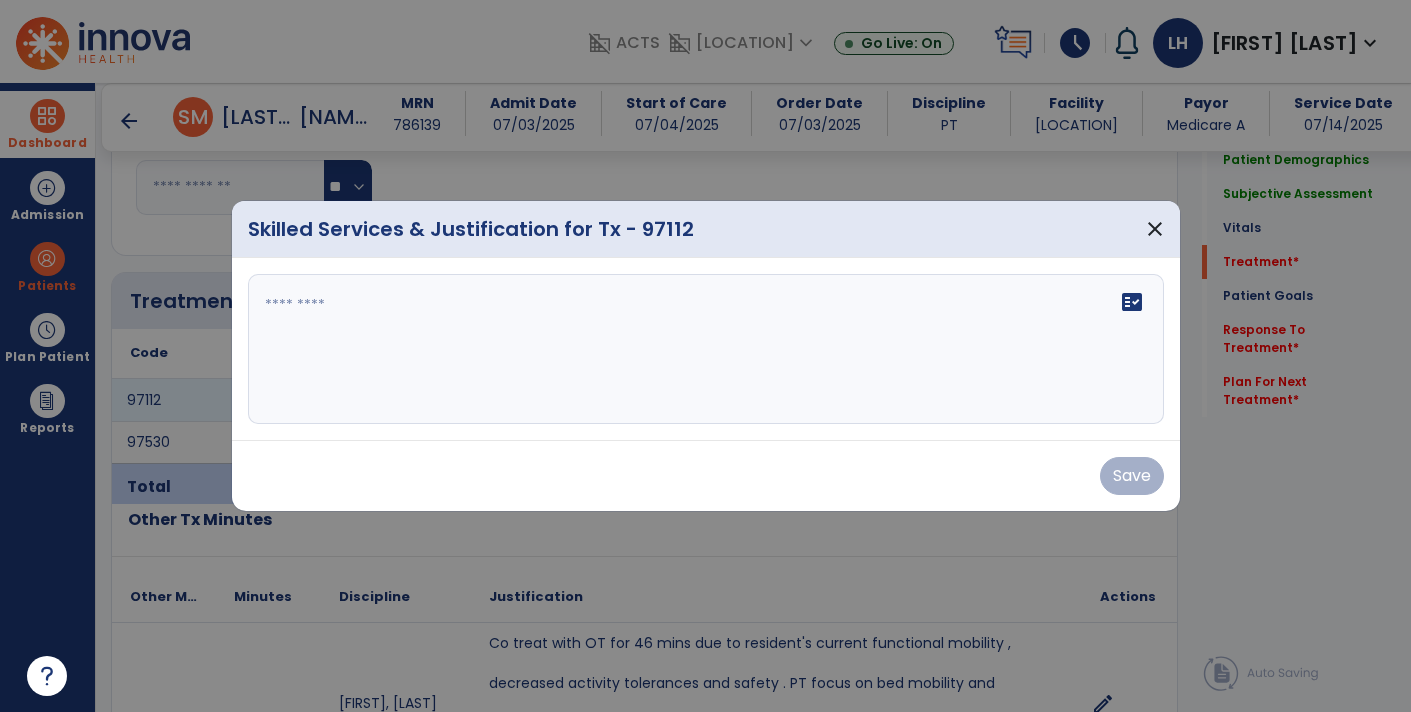 click at bounding box center (706, 349) 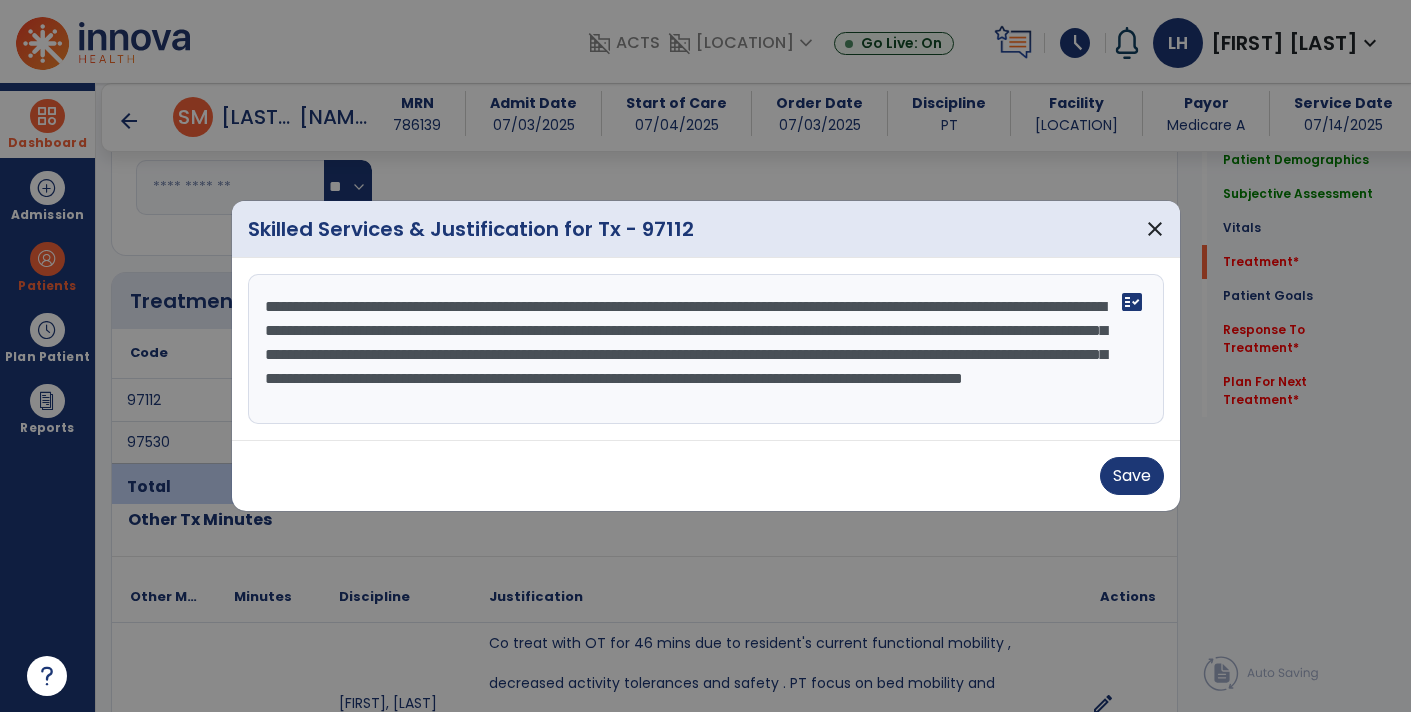 scroll, scrollTop: 15, scrollLeft: 0, axis: vertical 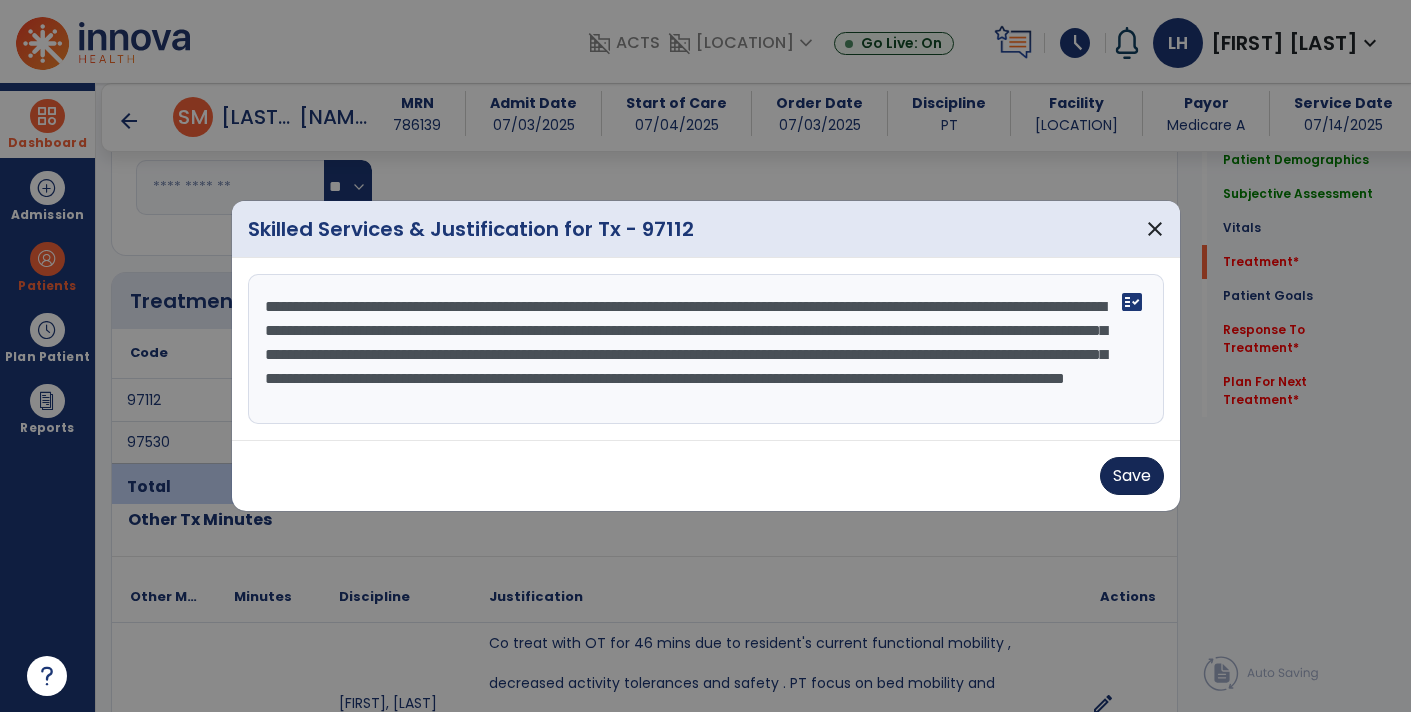 type on "**********" 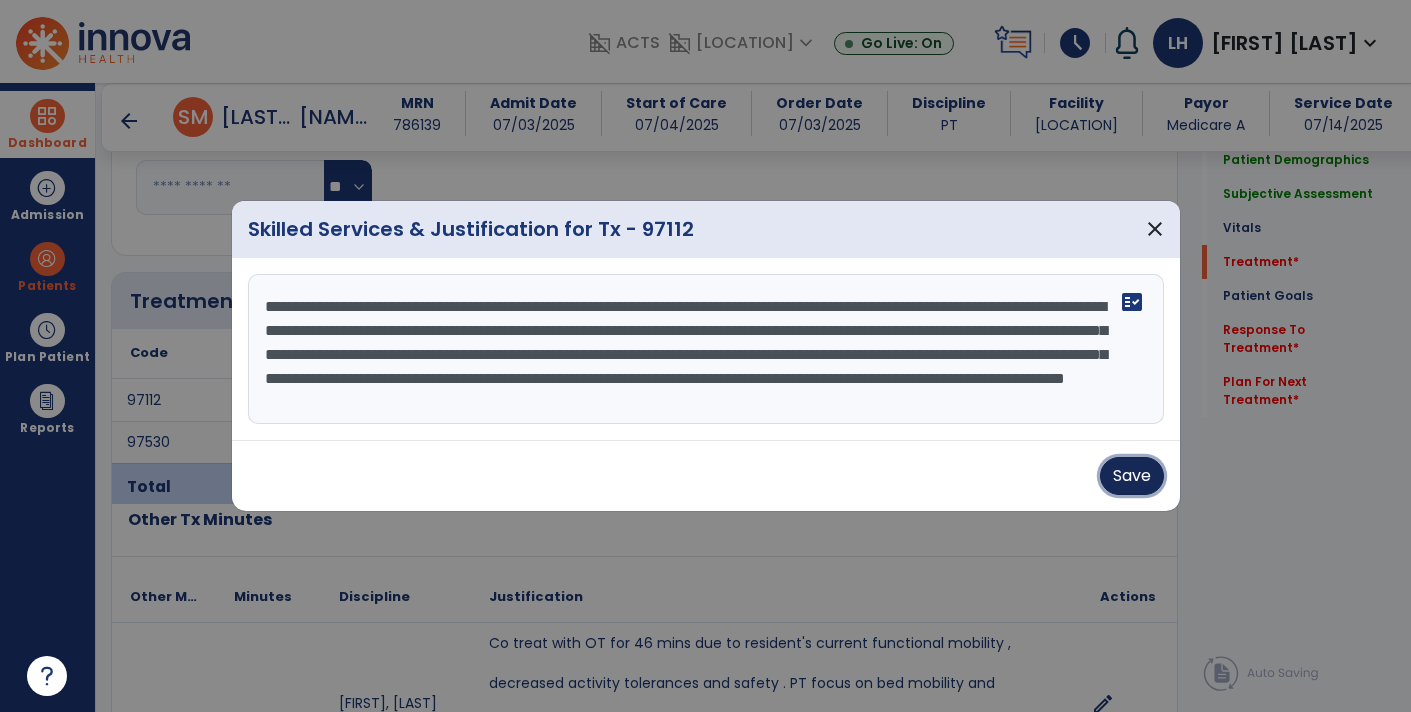 click on "Save" at bounding box center (1132, 476) 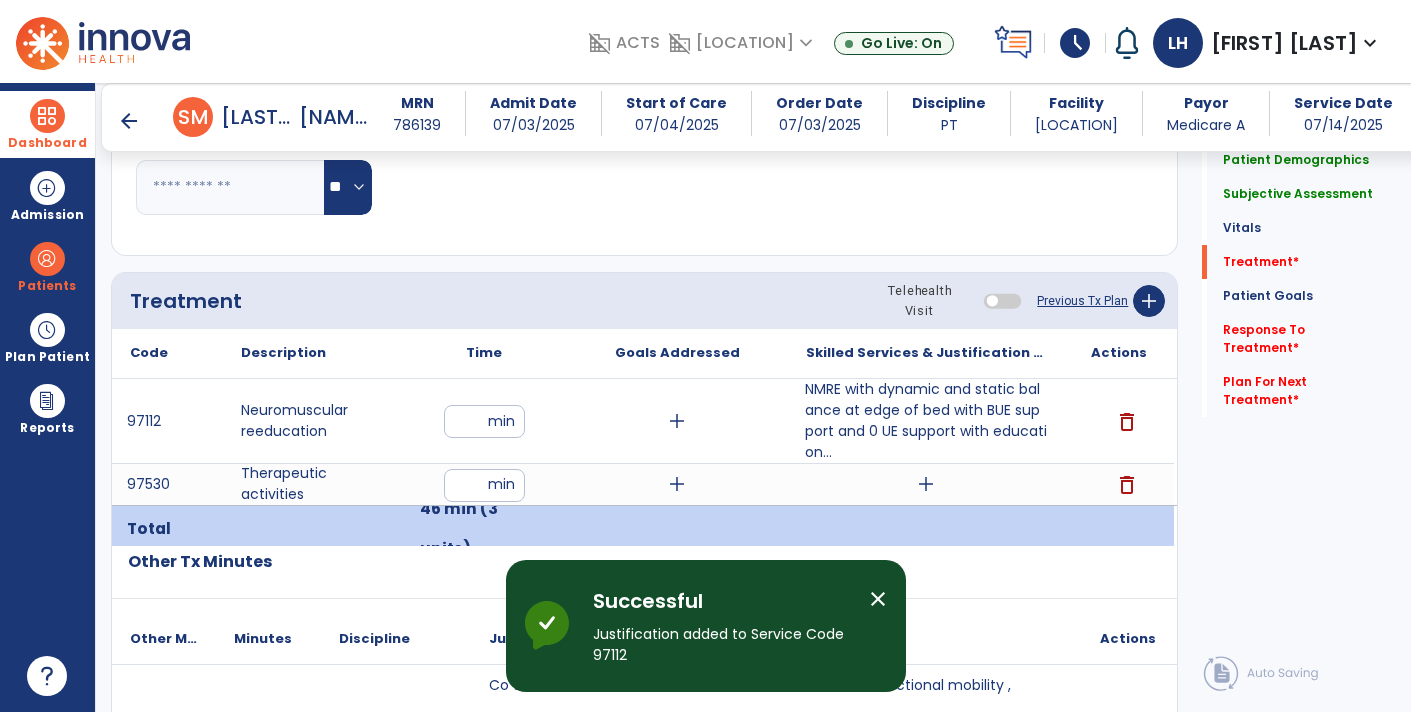 click on "add" at bounding box center (926, 484) 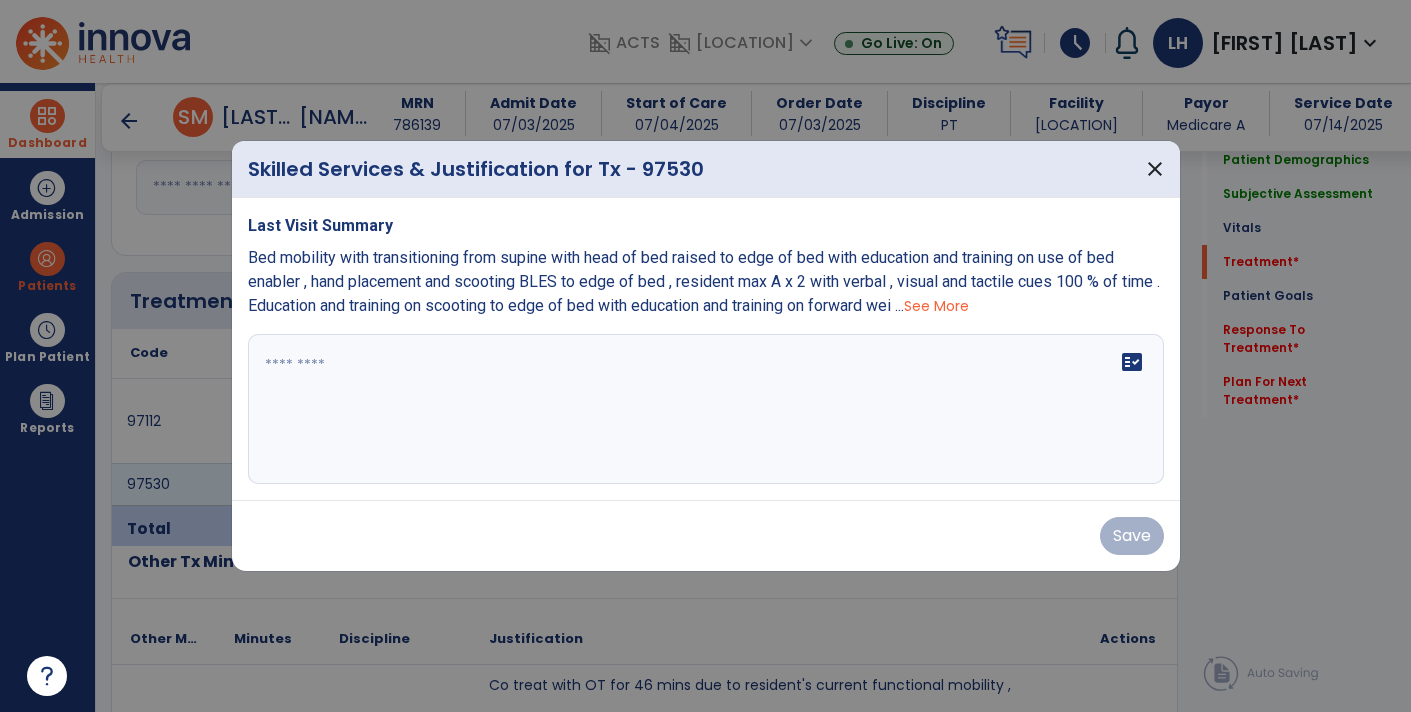 click at bounding box center [706, 409] 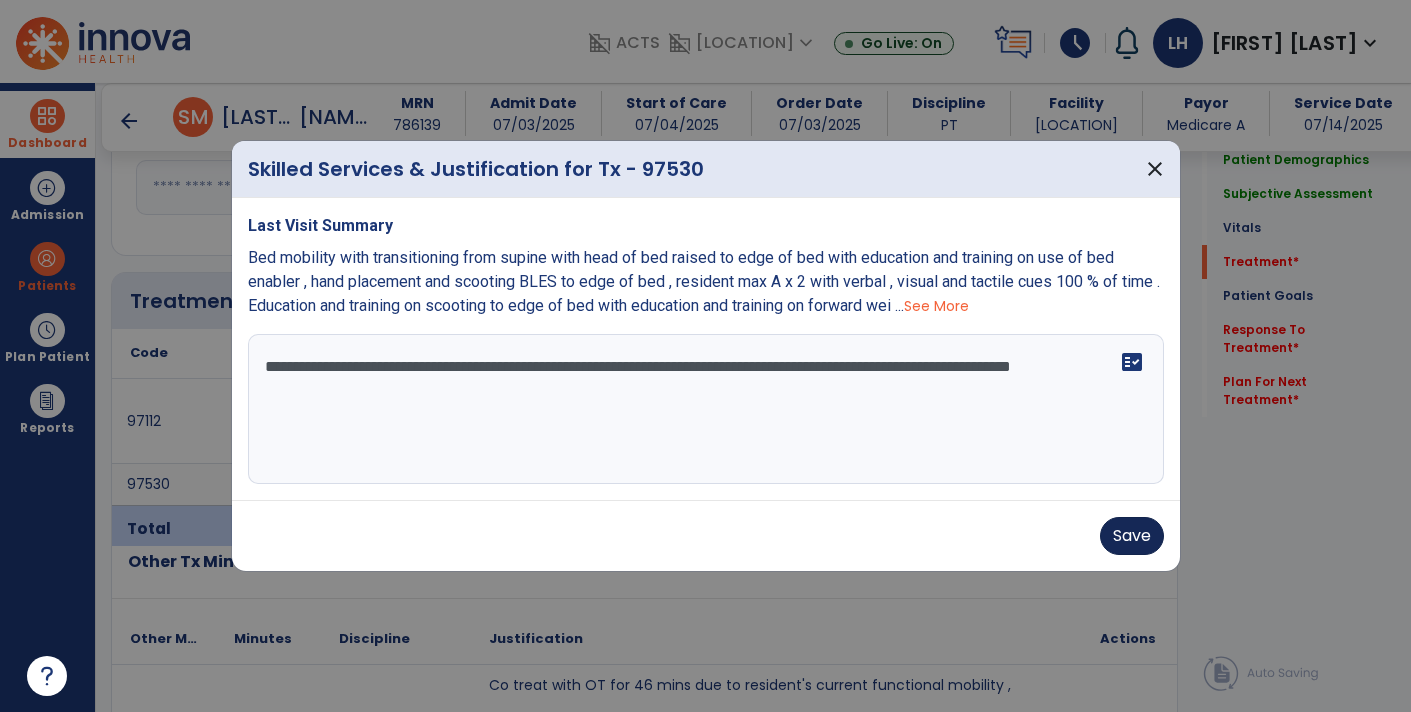 type on "**********" 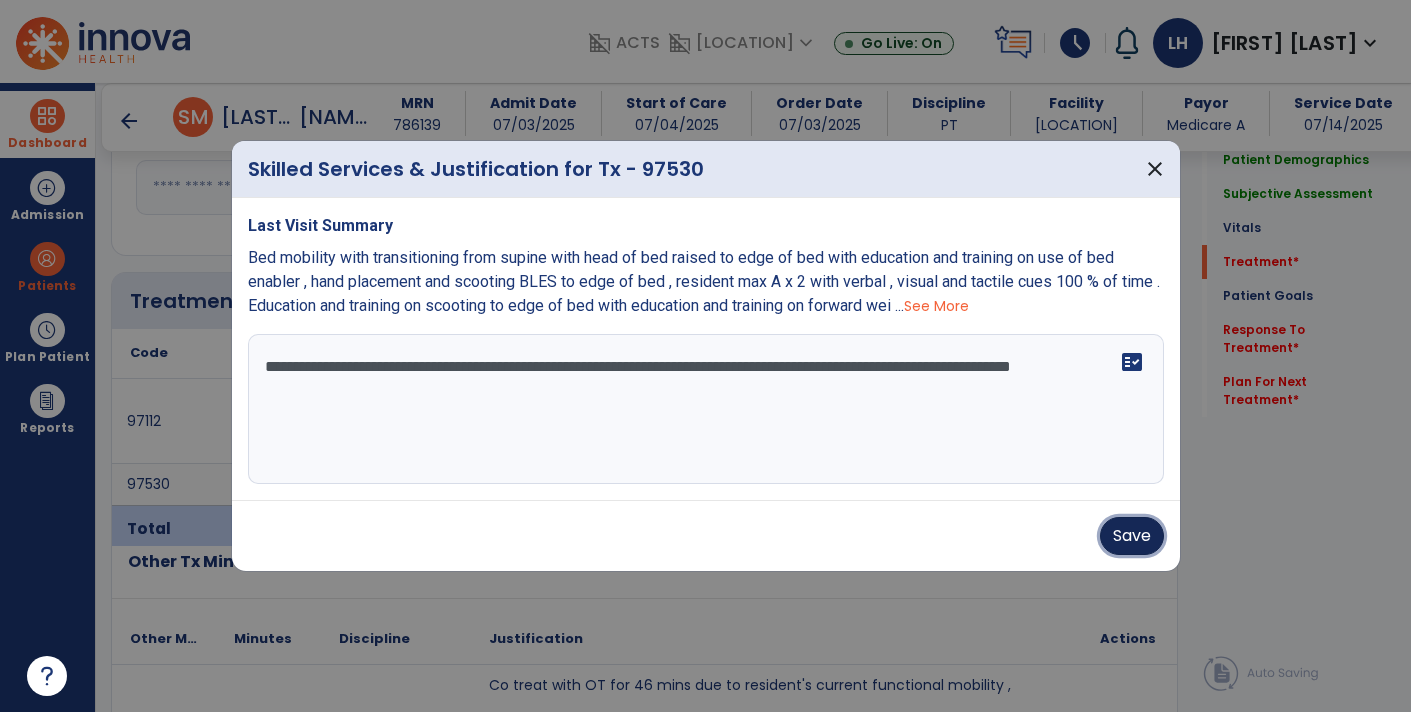 click on "Save" at bounding box center [1132, 536] 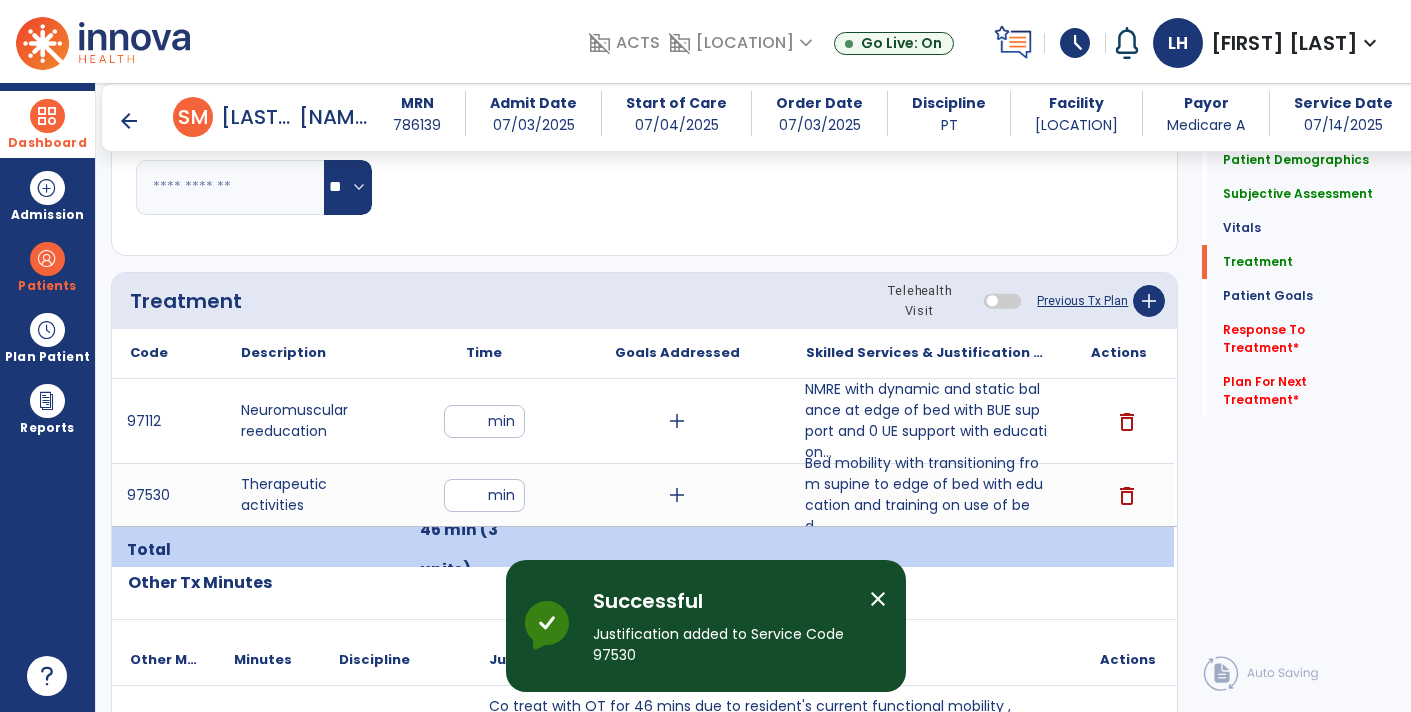 click on "NMRE with dynamic and static balance at edge of bed with BUE support and 0 UE support with education..." at bounding box center [926, 421] 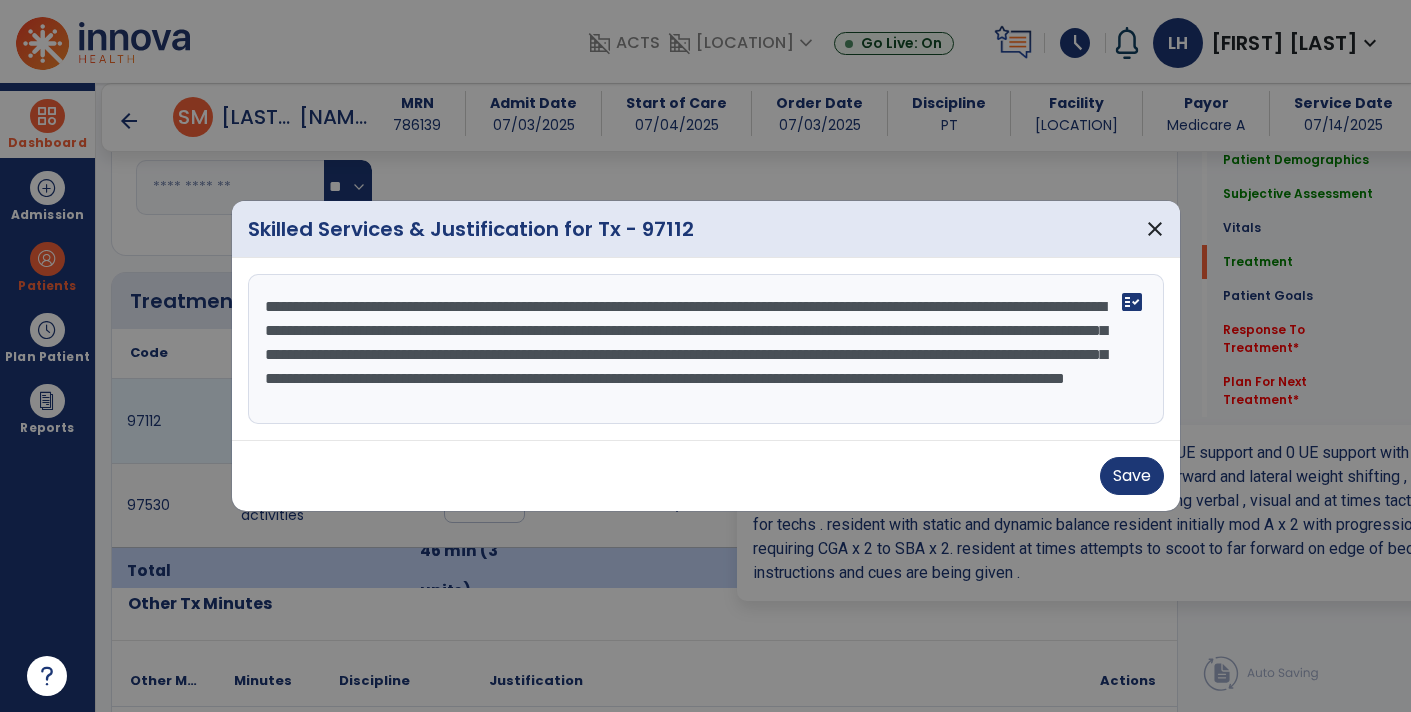 scroll, scrollTop: 24, scrollLeft: 0, axis: vertical 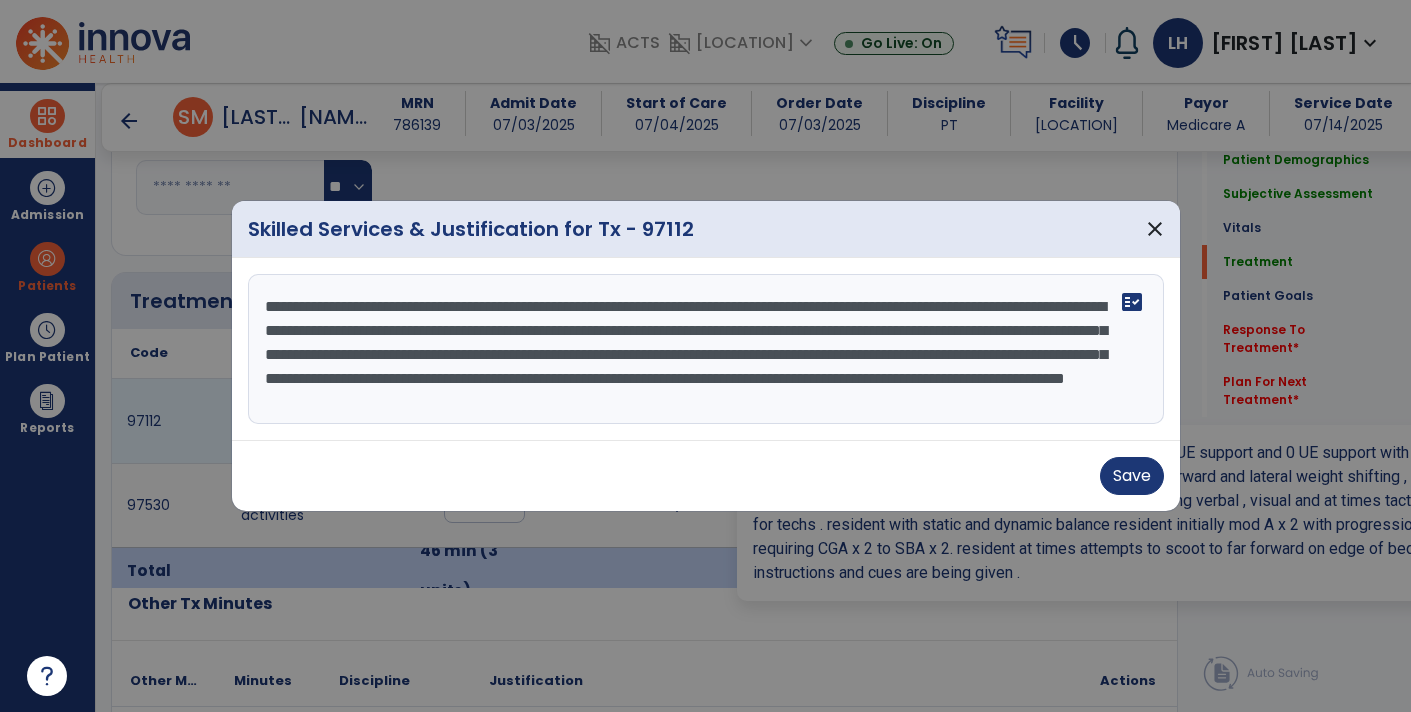 click on "**********" at bounding box center (706, 349) 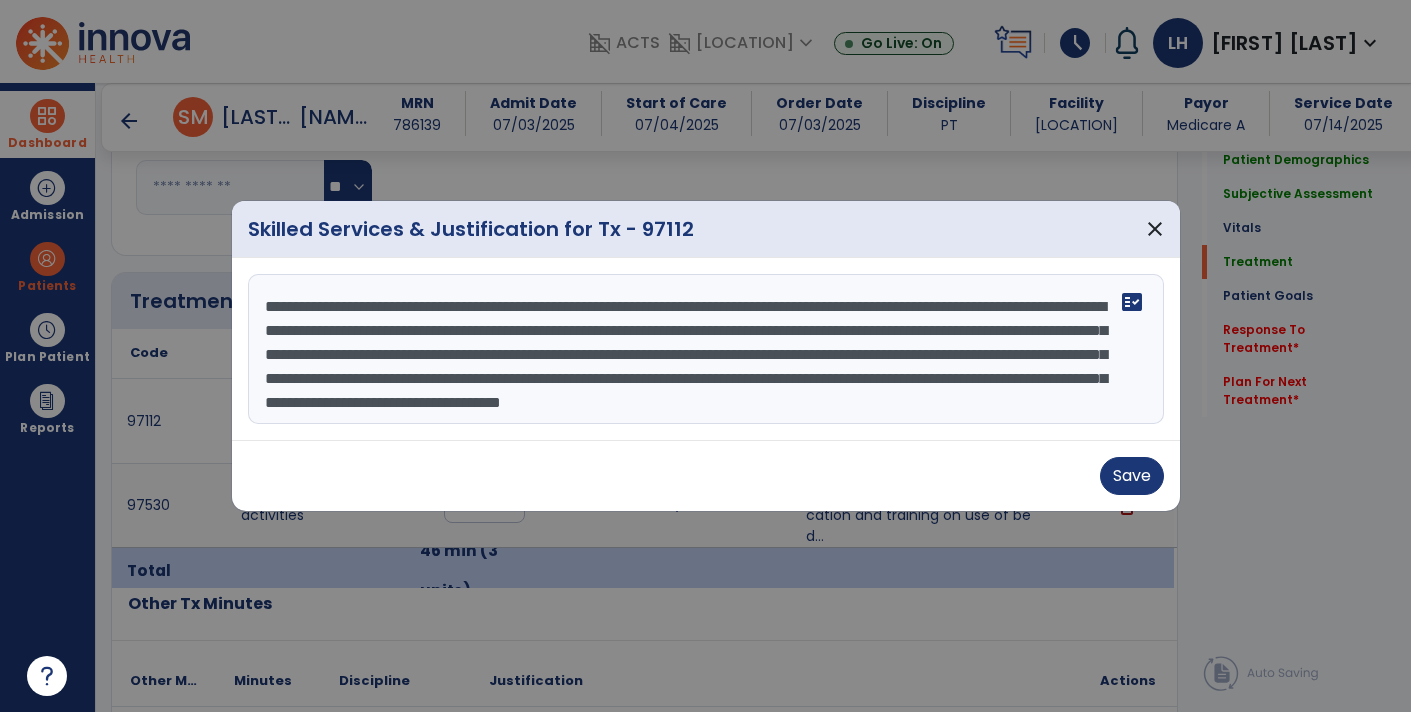 type on "**********" 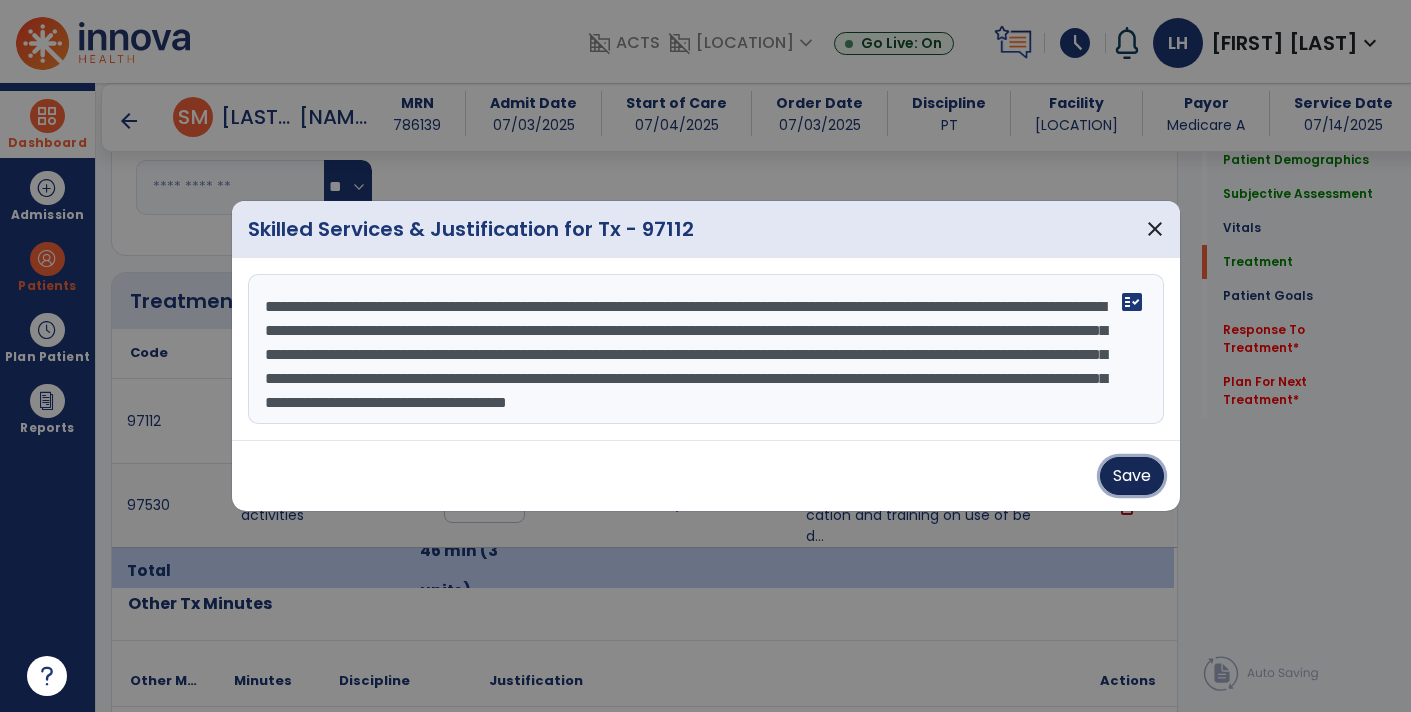 click on "Save" at bounding box center (1132, 476) 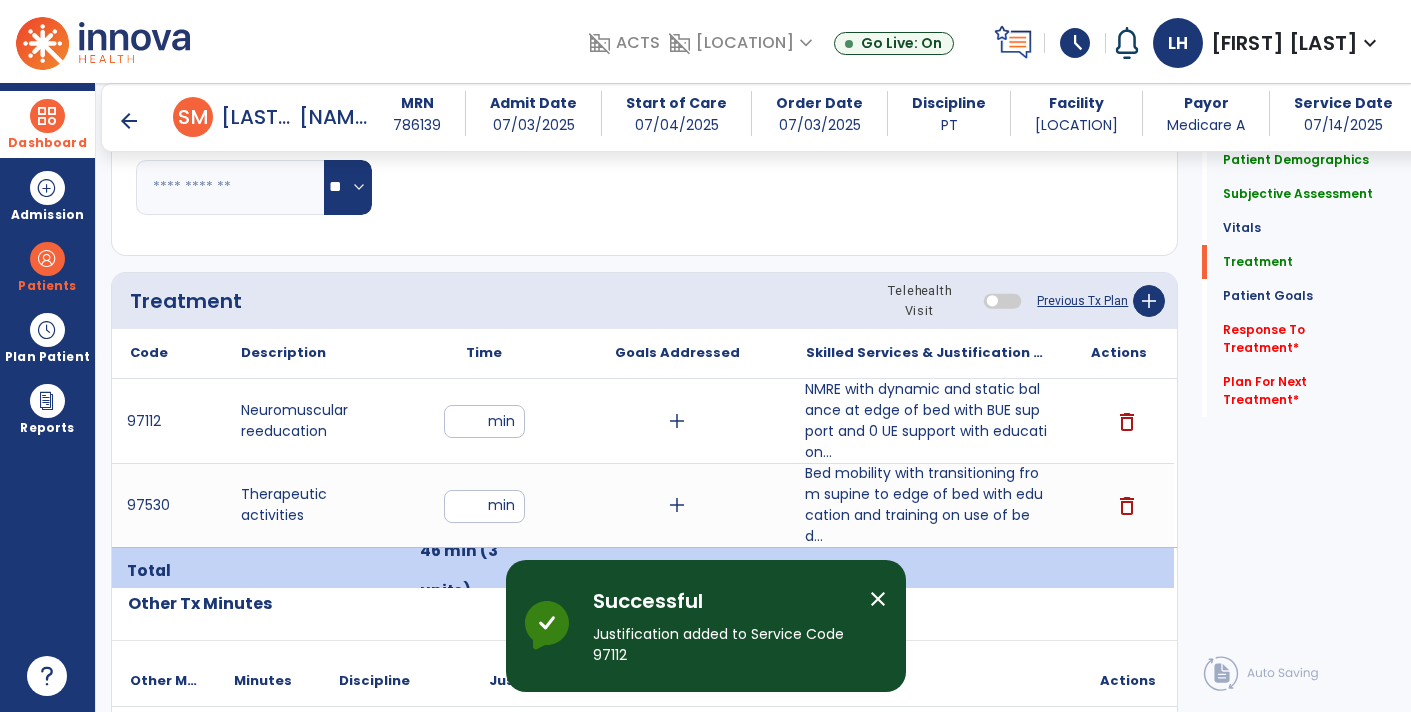 click on "Bed mobility with transitioning from supine to edge of bed with education and training on use of bed..." at bounding box center (926, 505) 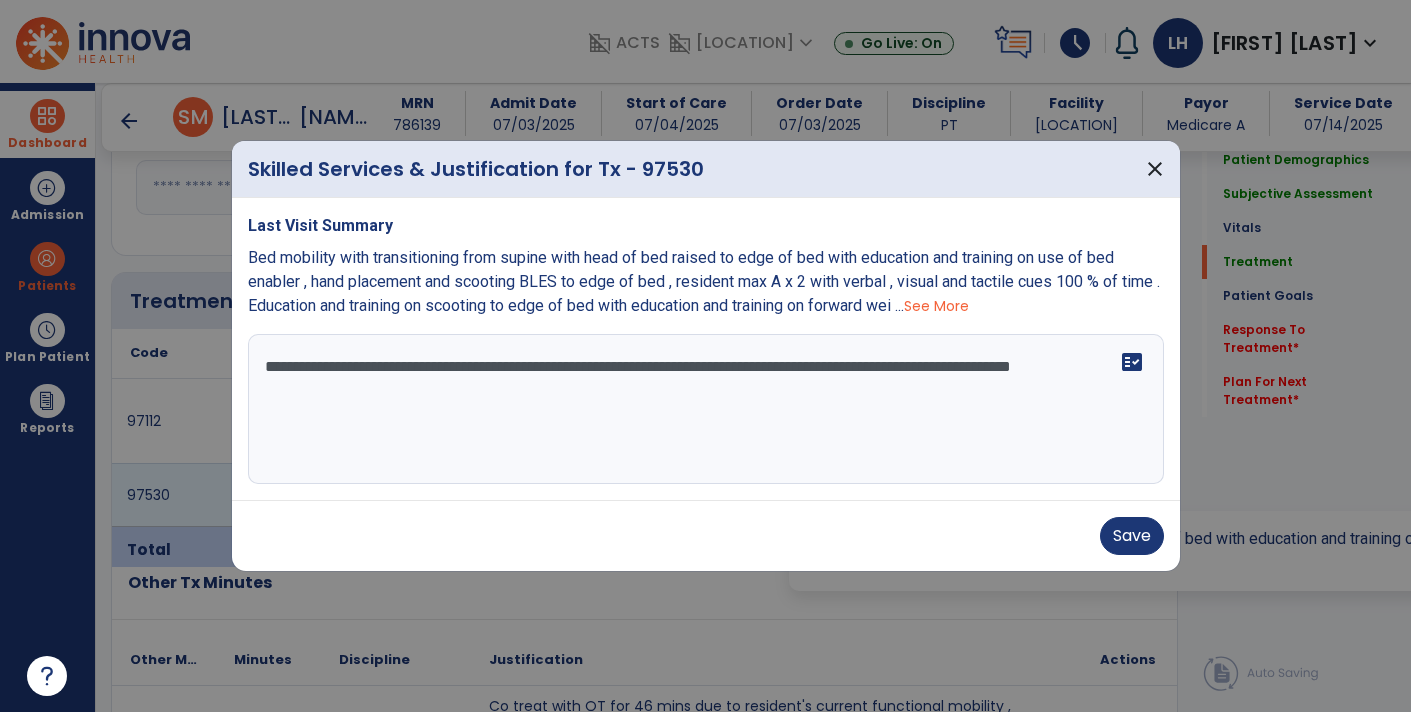 click on "**********" at bounding box center [706, 409] 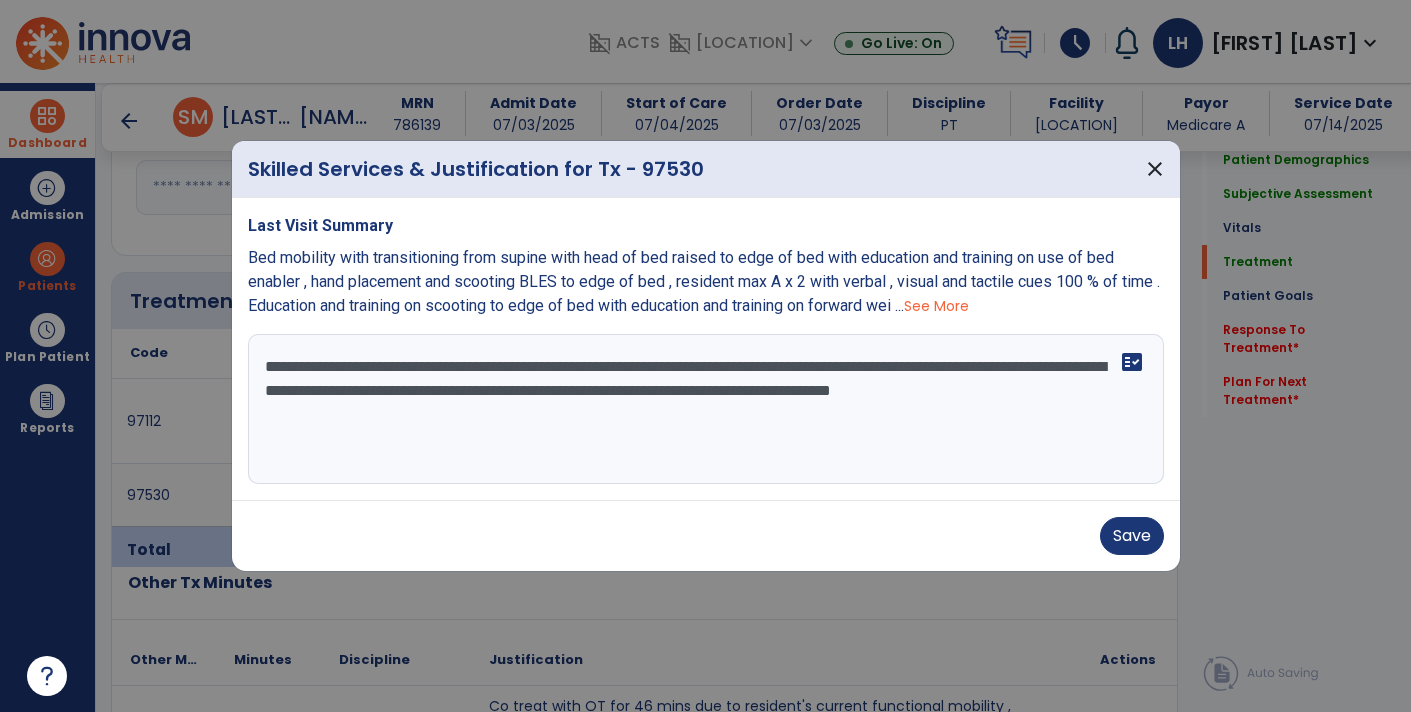 click on "**********" at bounding box center (706, 409) 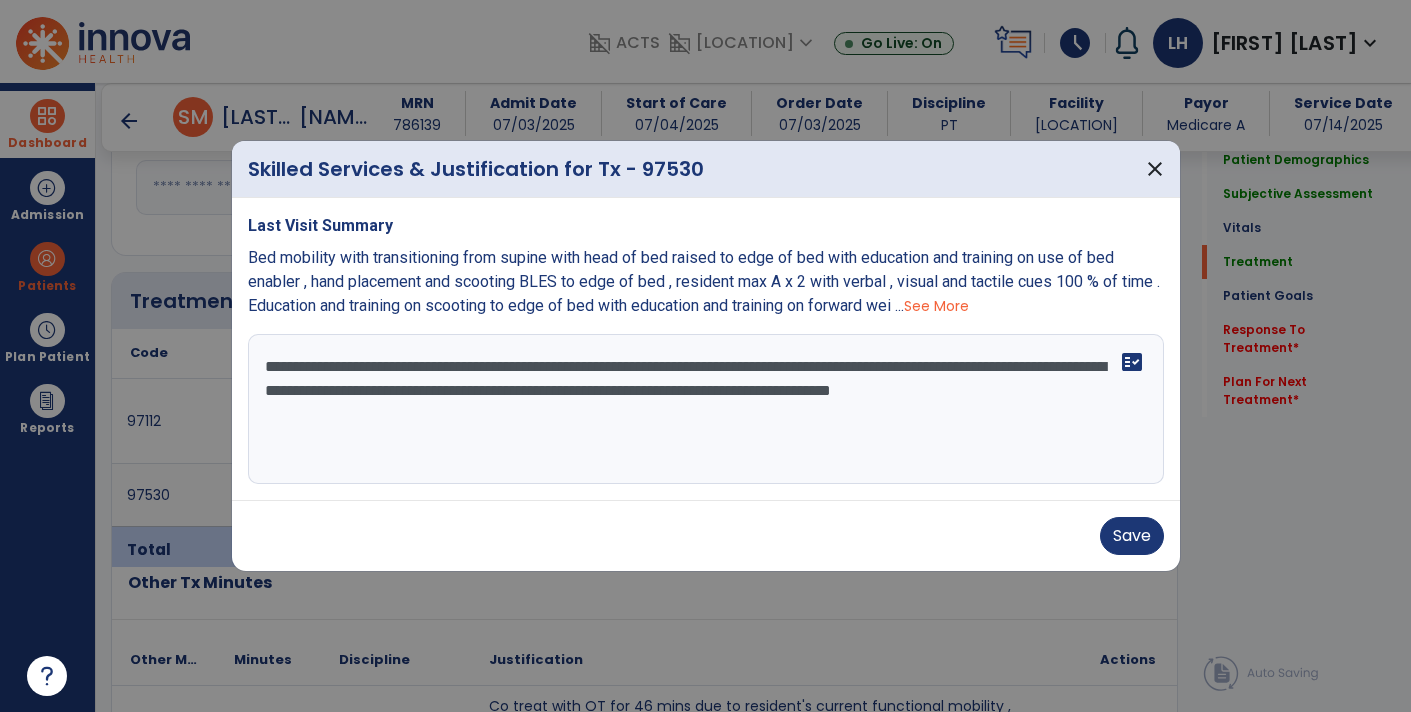 click on "**********" at bounding box center [706, 409] 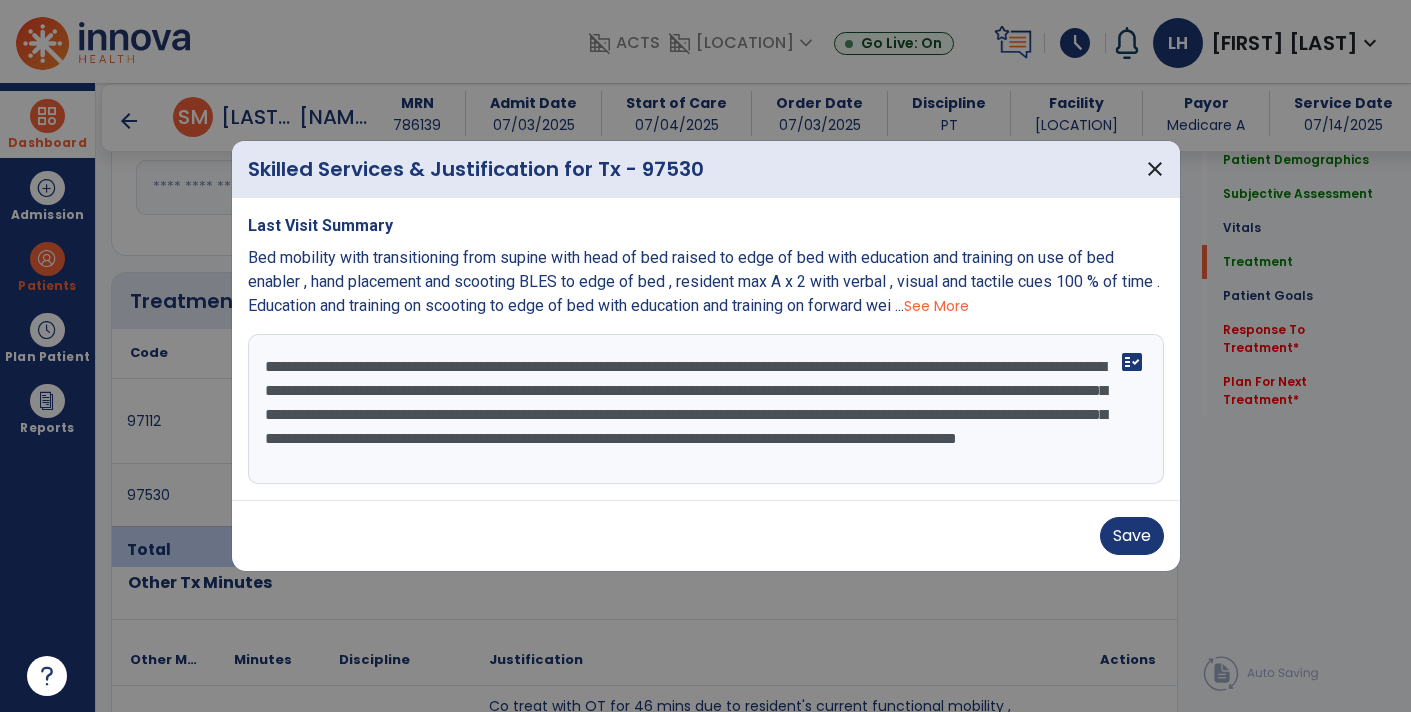 scroll, scrollTop: 14, scrollLeft: 0, axis: vertical 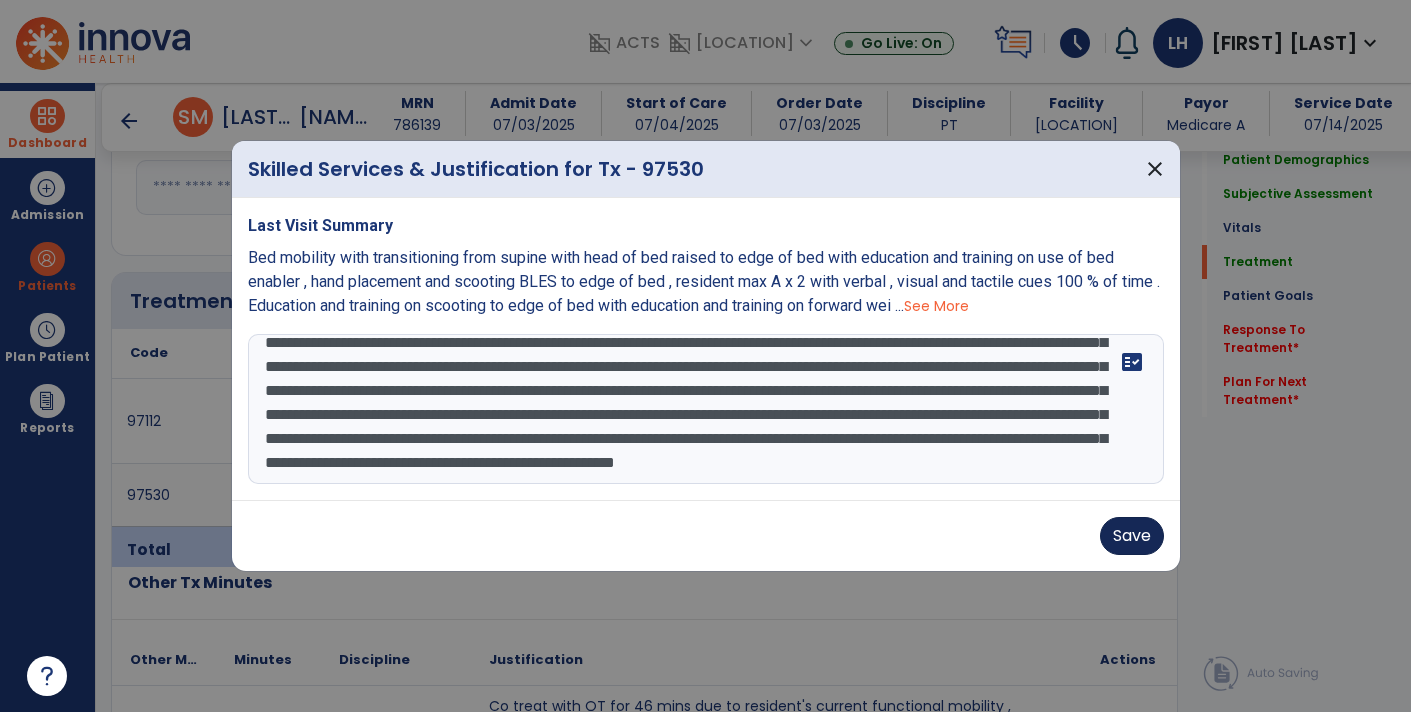 type on "**********" 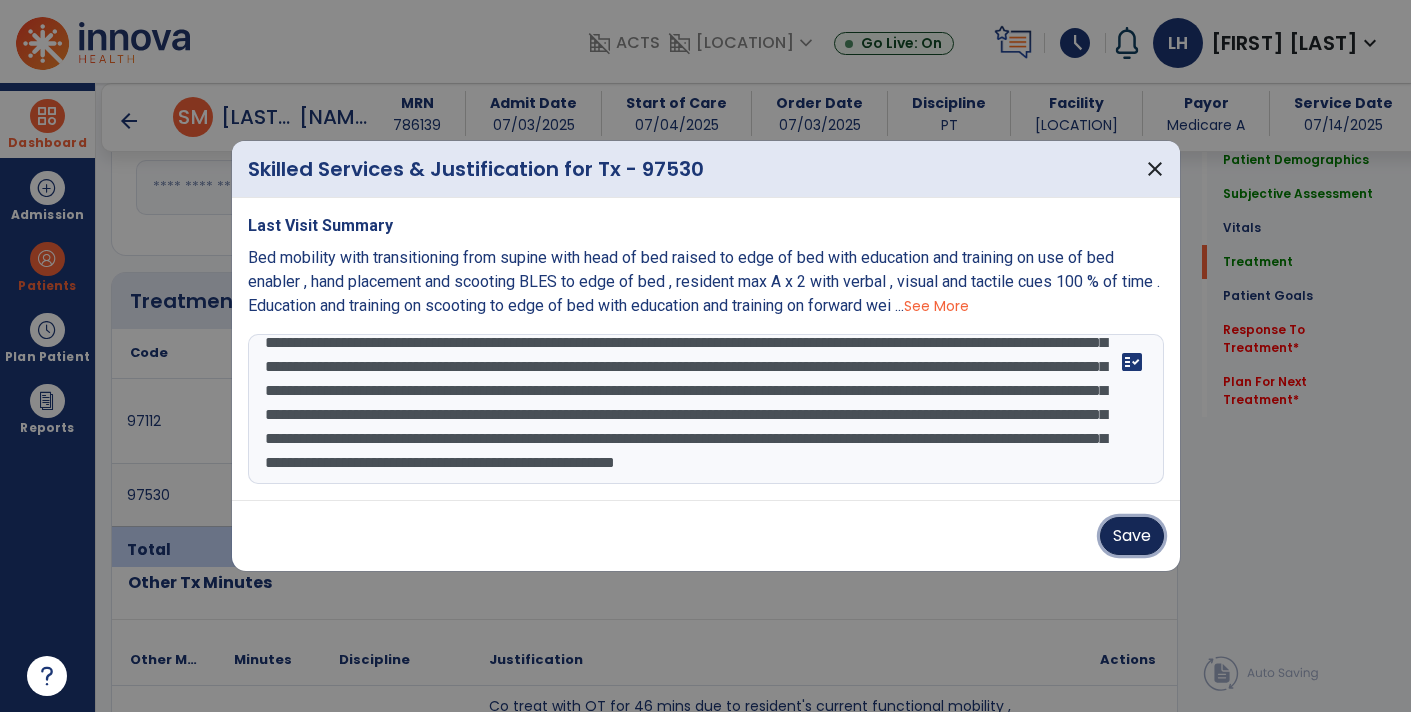 click on "Save" at bounding box center [1132, 536] 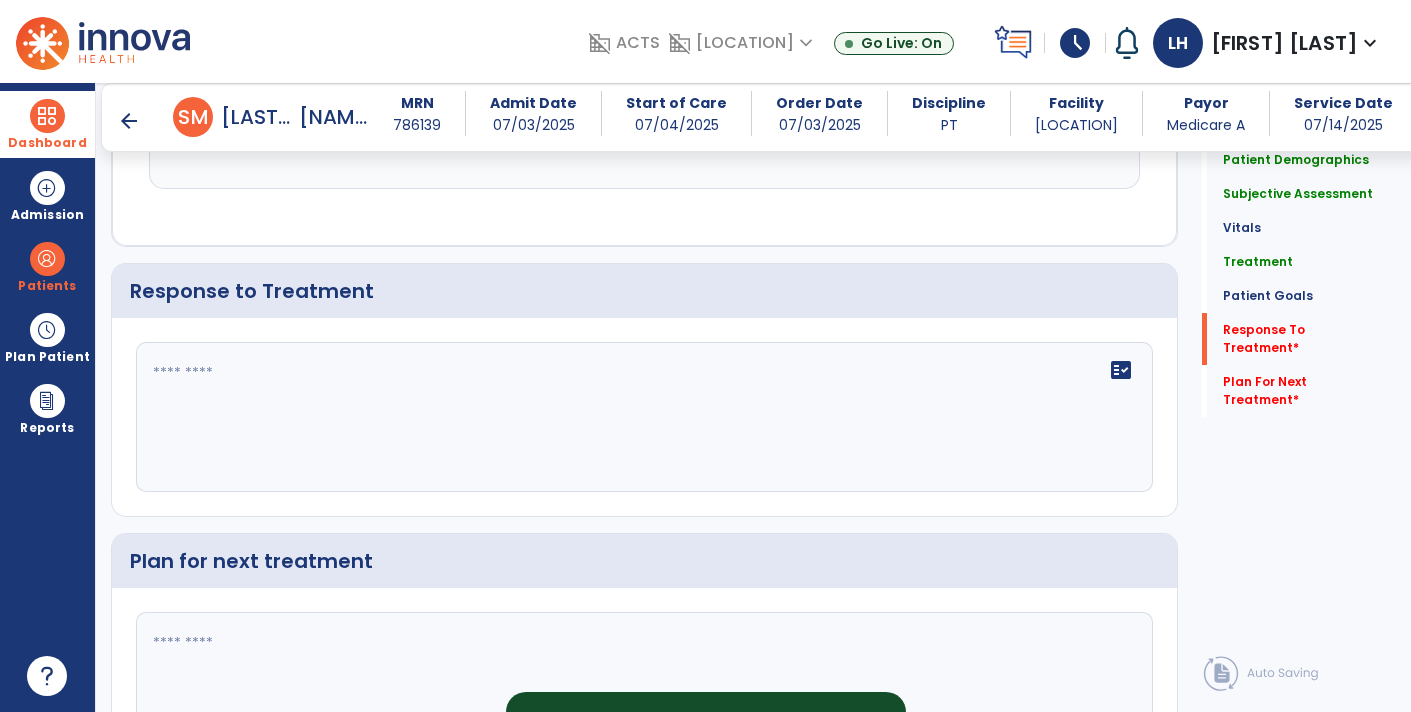 scroll, scrollTop: 2832, scrollLeft: 0, axis: vertical 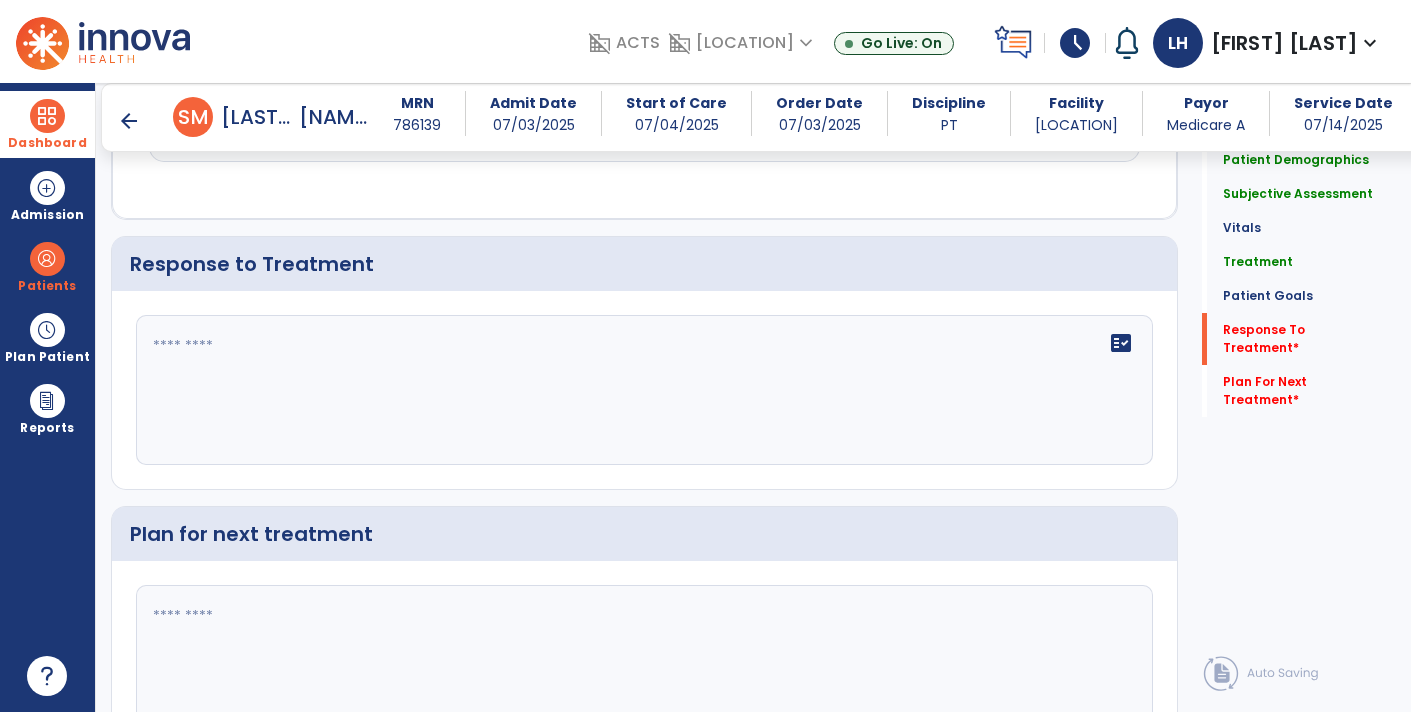 click 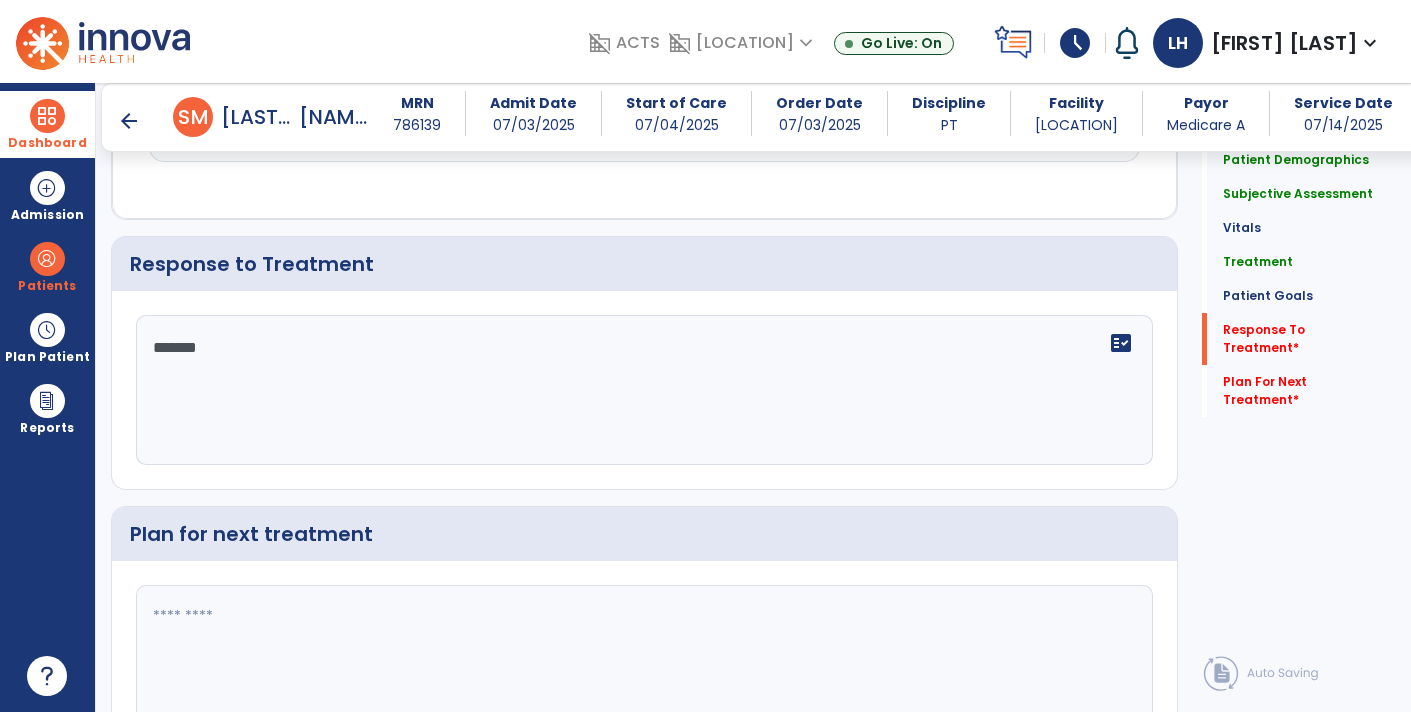 type on "********" 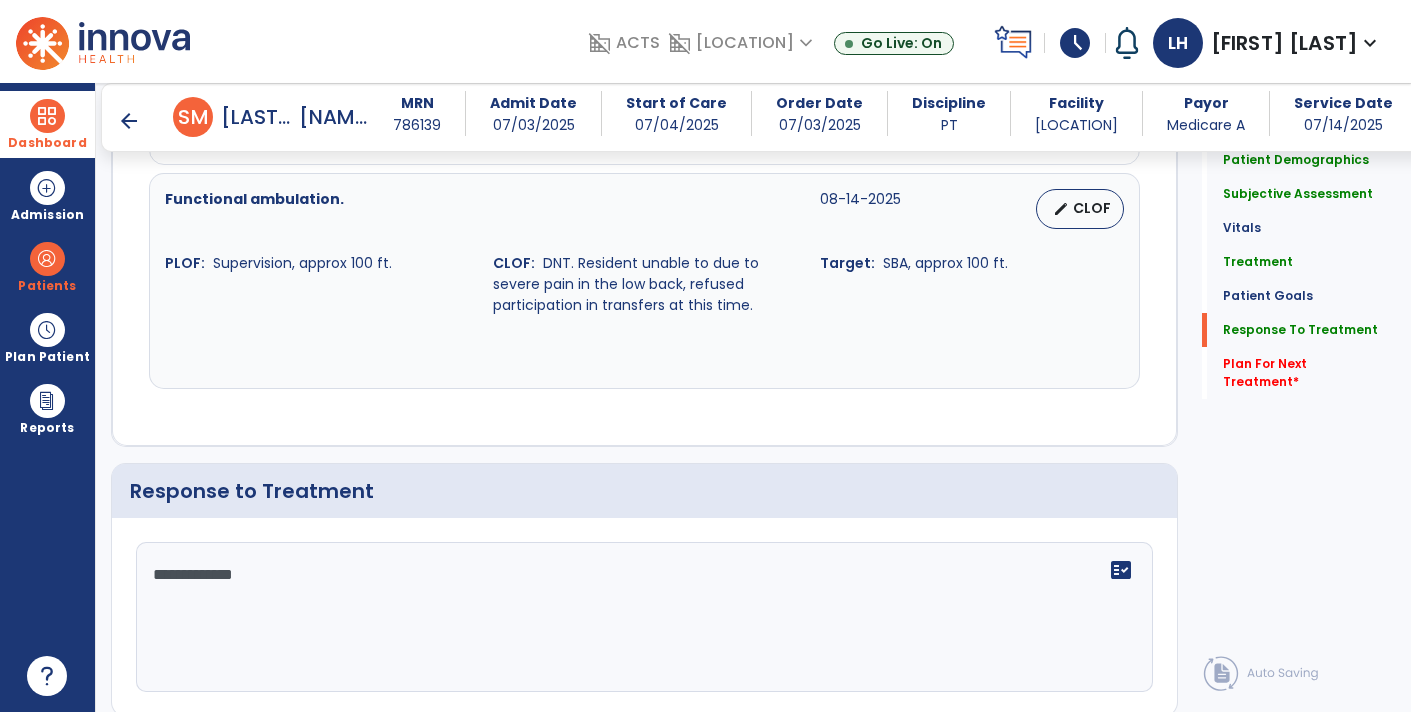 scroll, scrollTop: 2833, scrollLeft: 0, axis: vertical 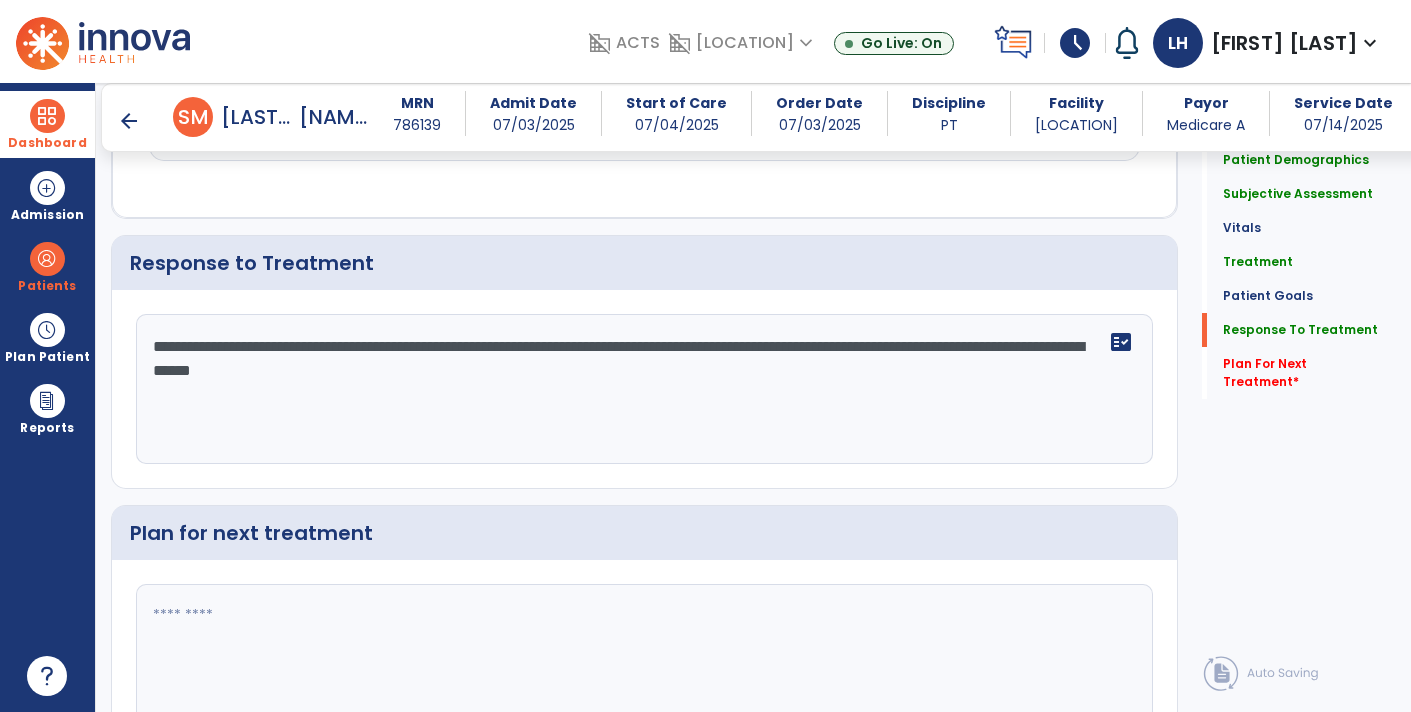 click on "**********" 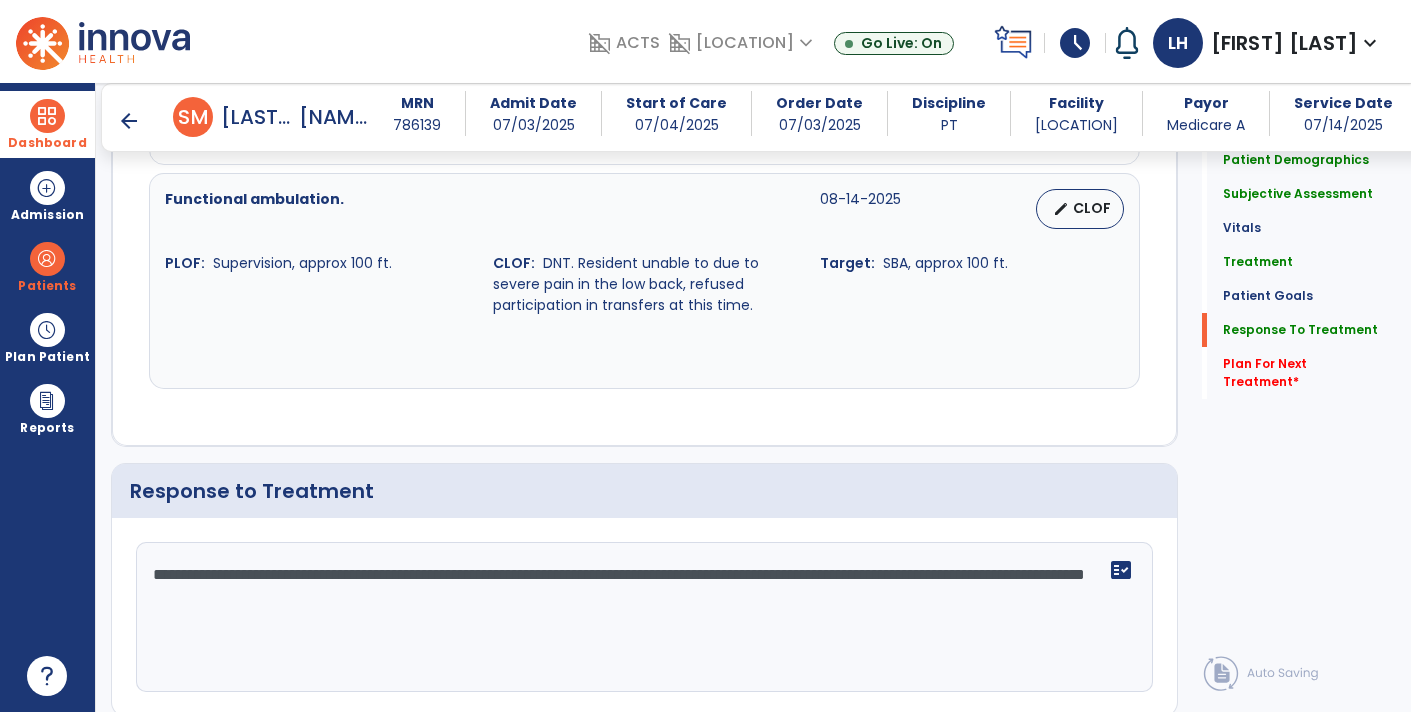 scroll, scrollTop: 2833, scrollLeft: 0, axis: vertical 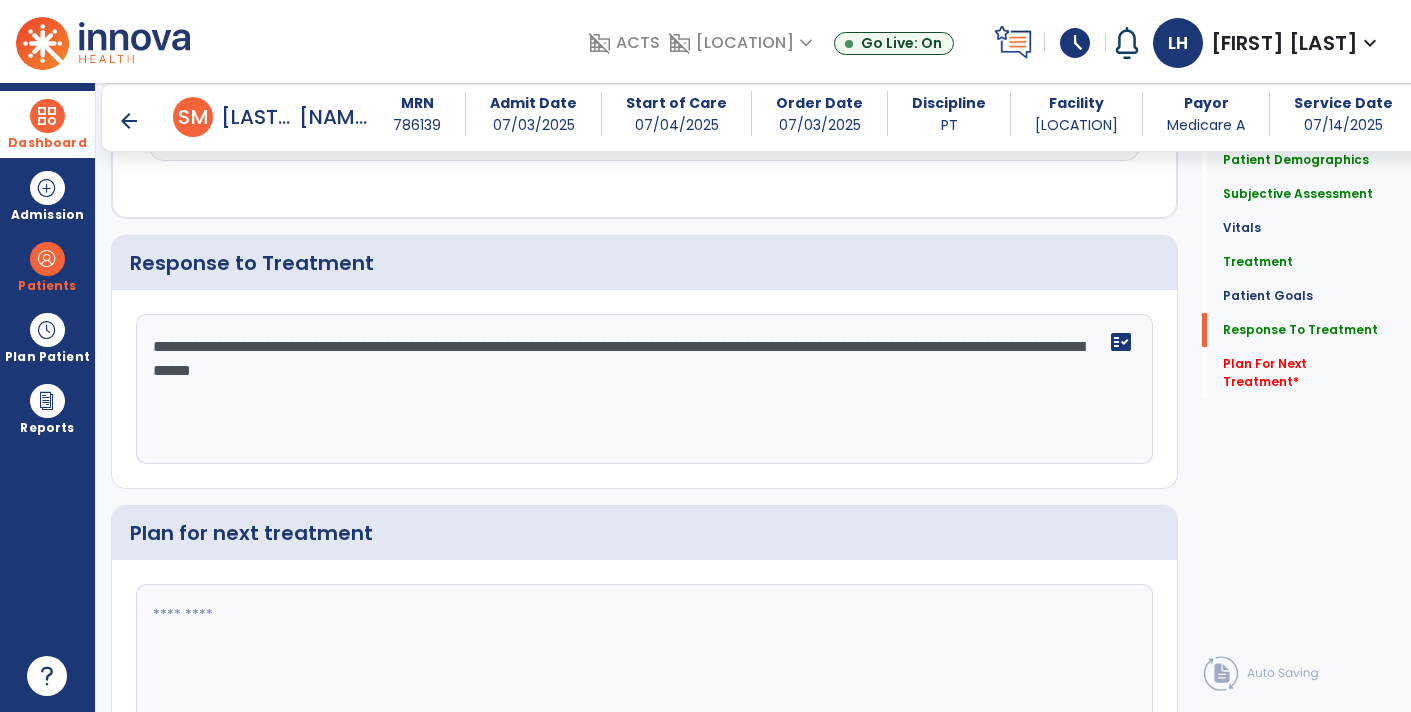 type on "**********" 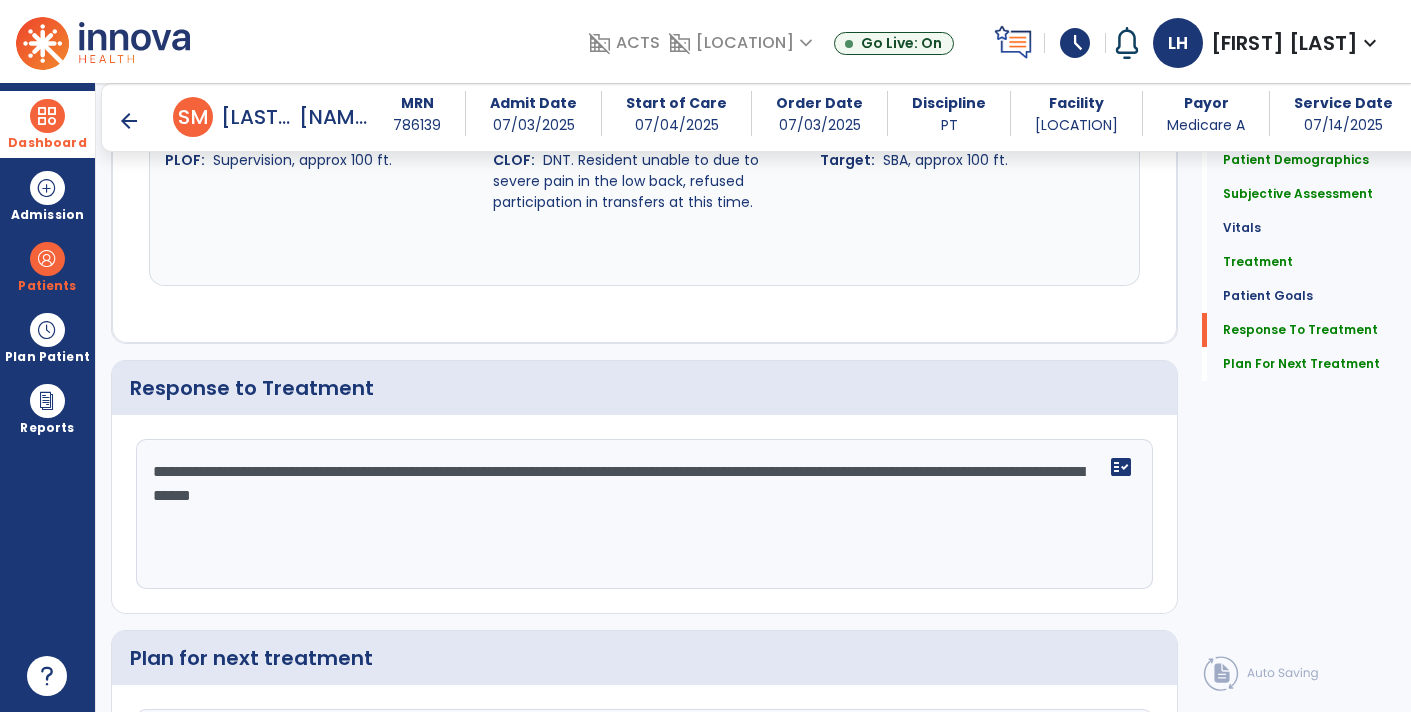 scroll, scrollTop: 2935, scrollLeft: 0, axis: vertical 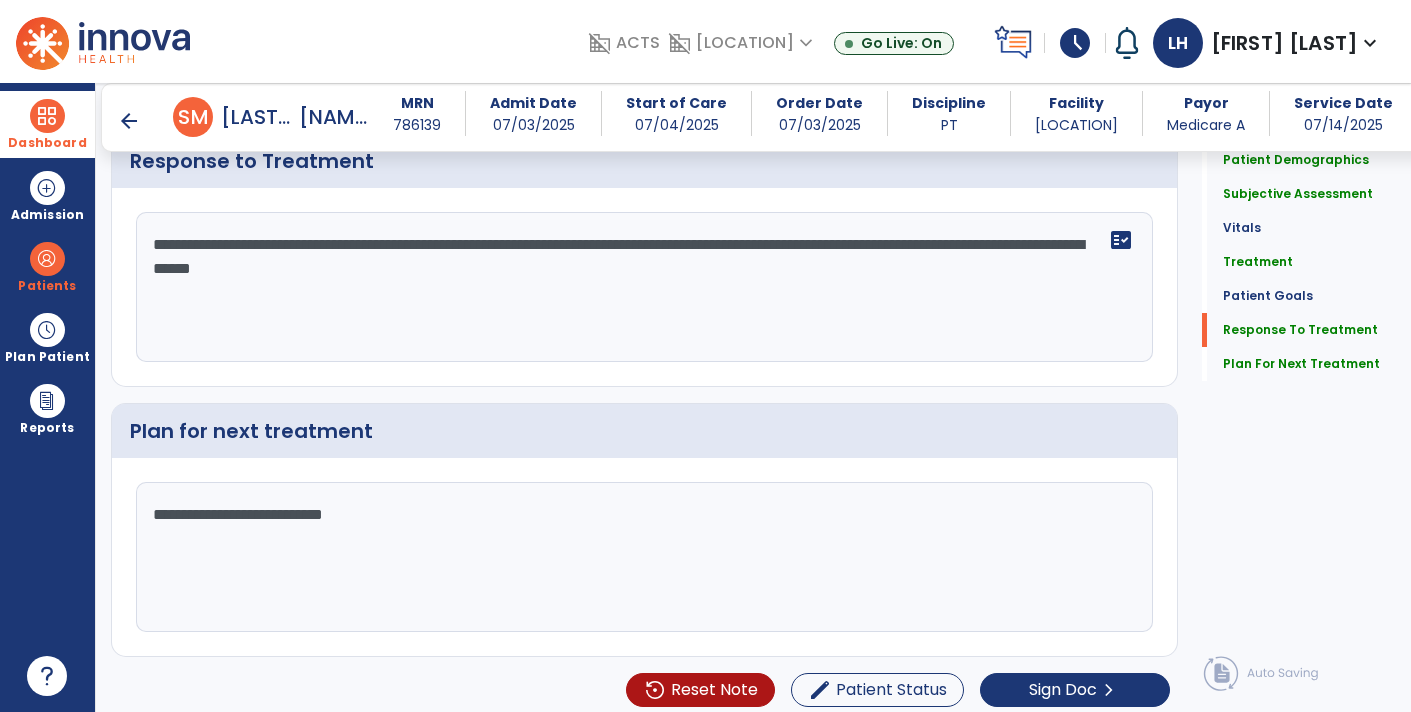 type on "**********" 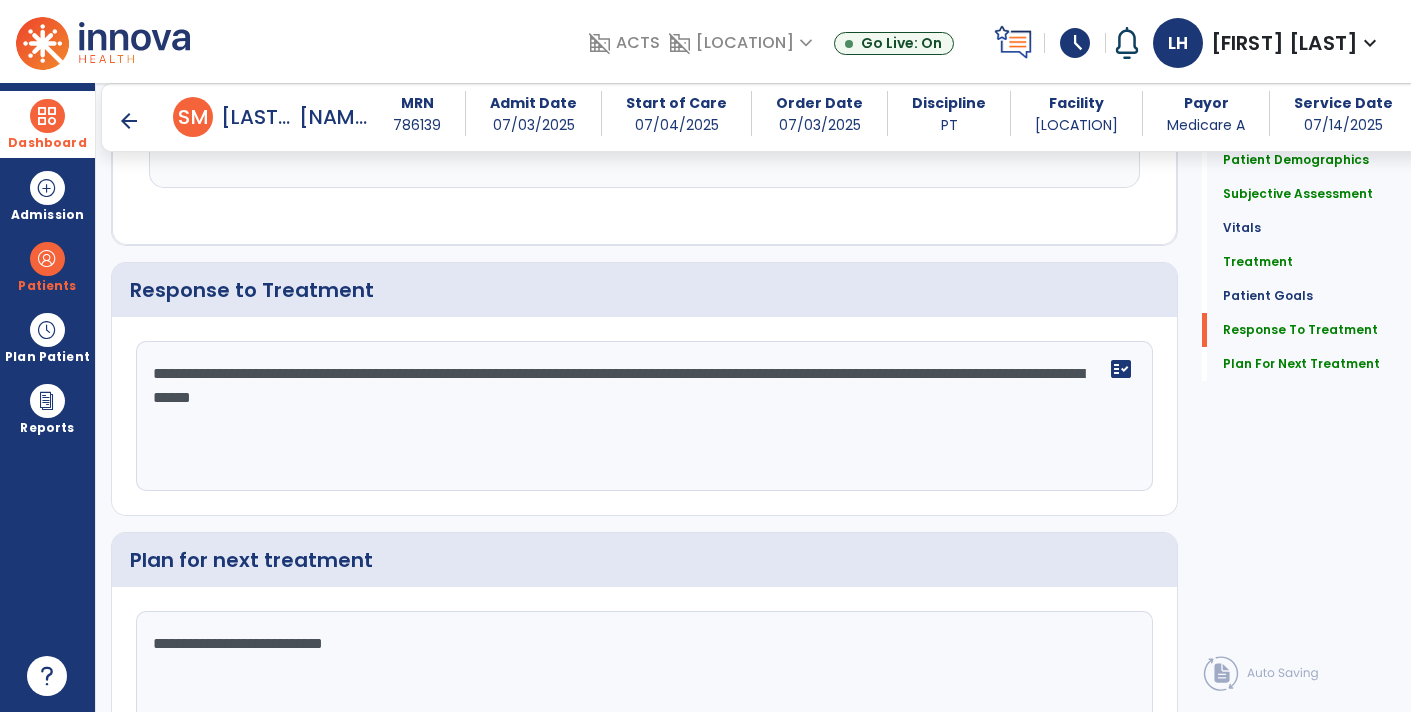 scroll, scrollTop: 2935, scrollLeft: 0, axis: vertical 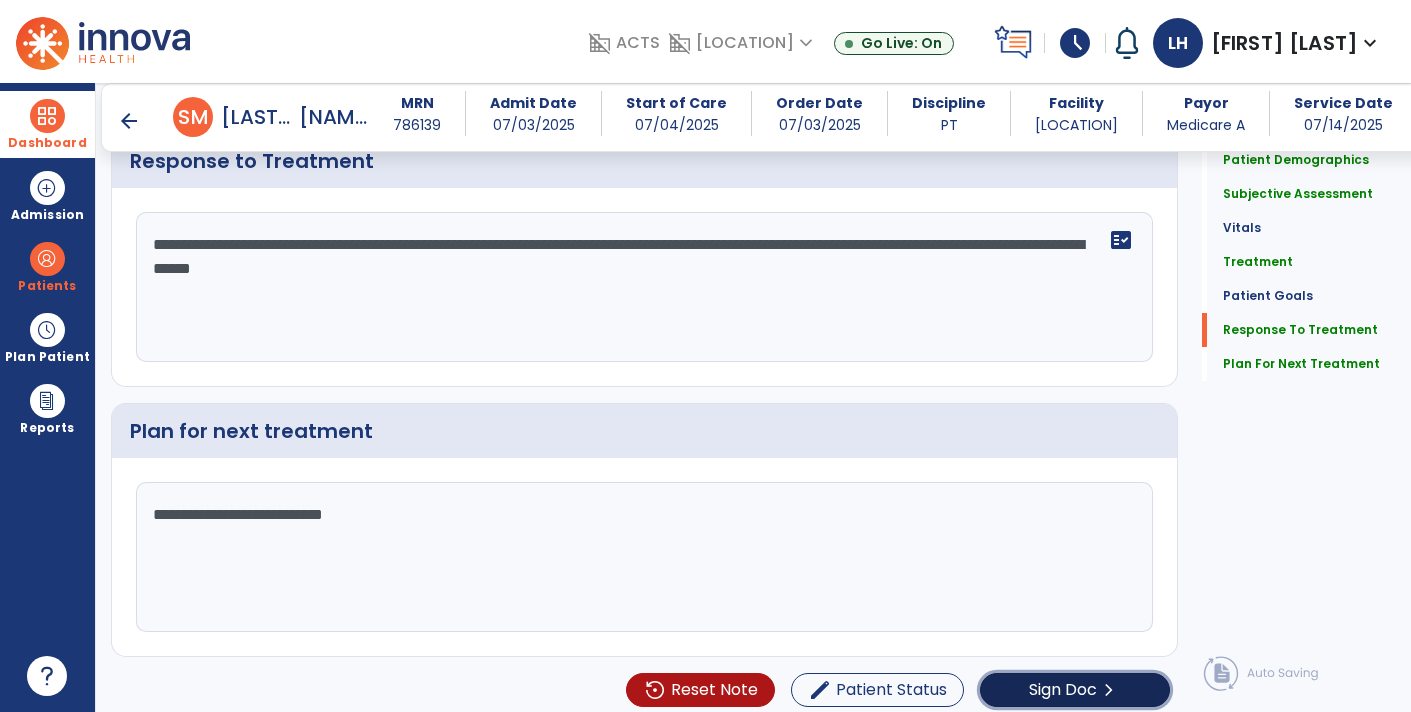click on "Sign Doc" 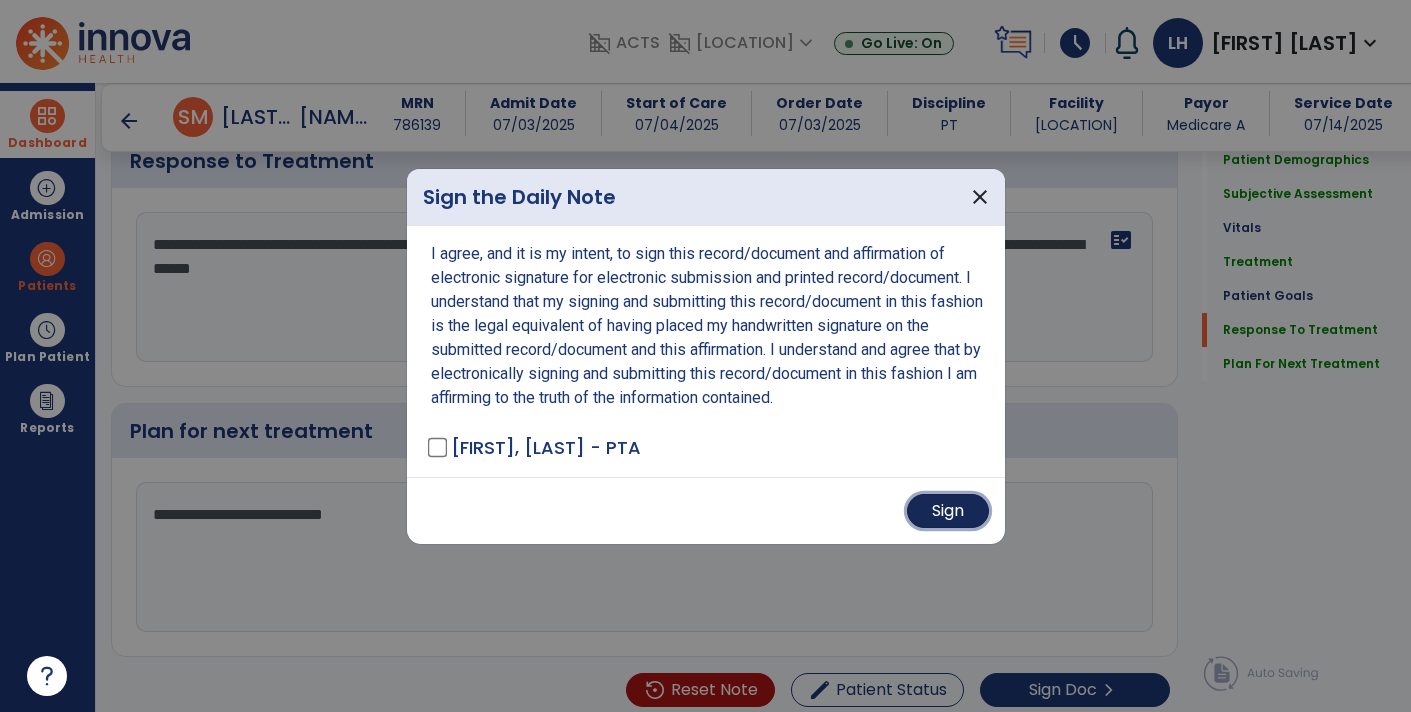 click on "Sign" at bounding box center (948, 511) 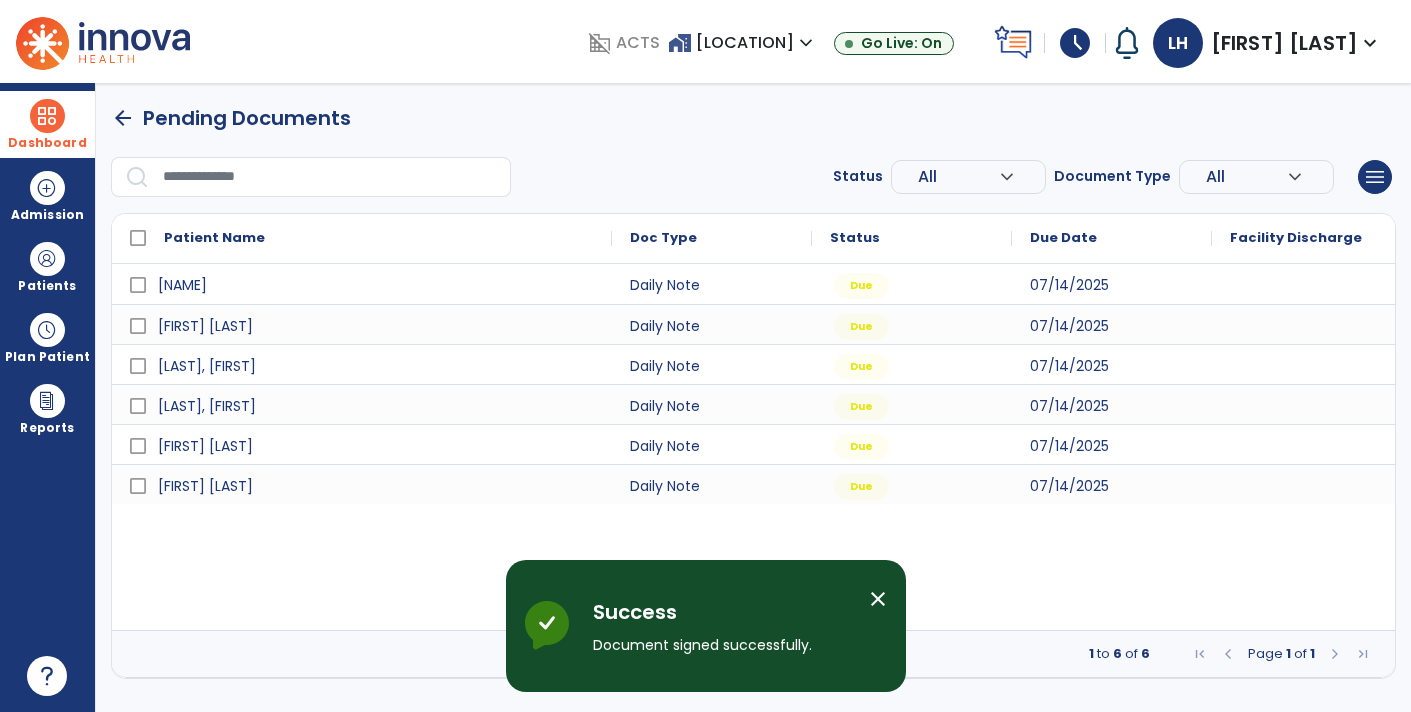 scroll, scrollTop: 0, scrollLeft: 0, axis: both 